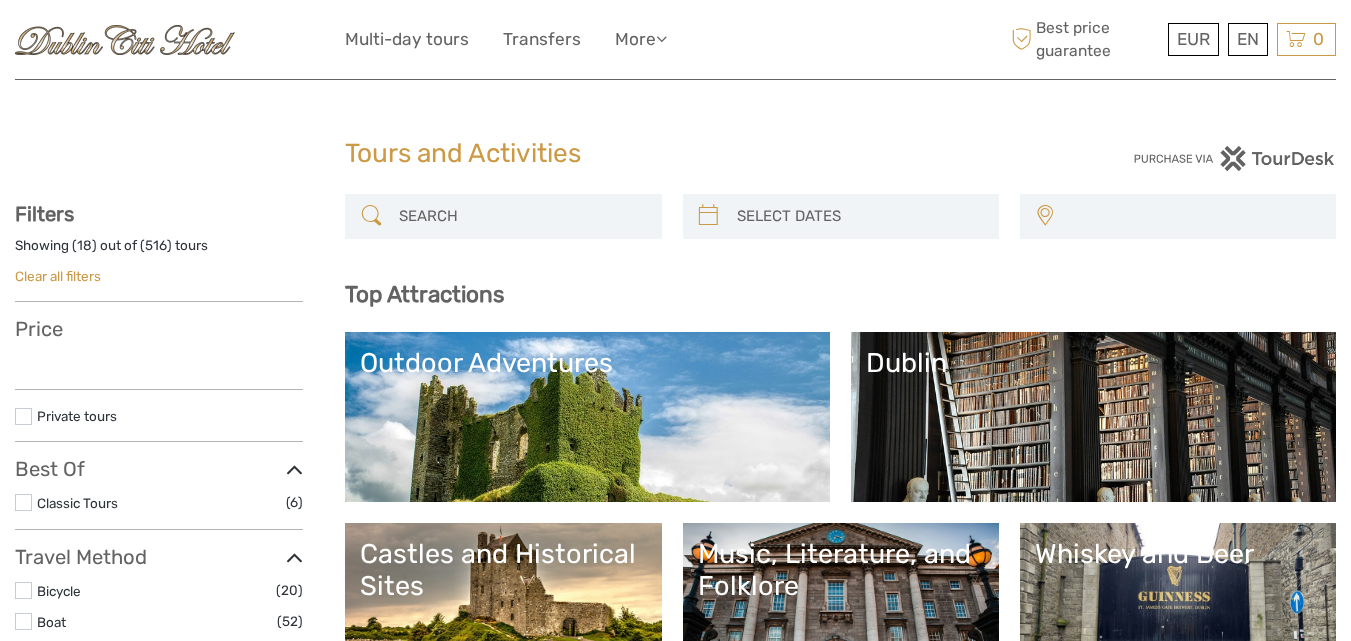 select 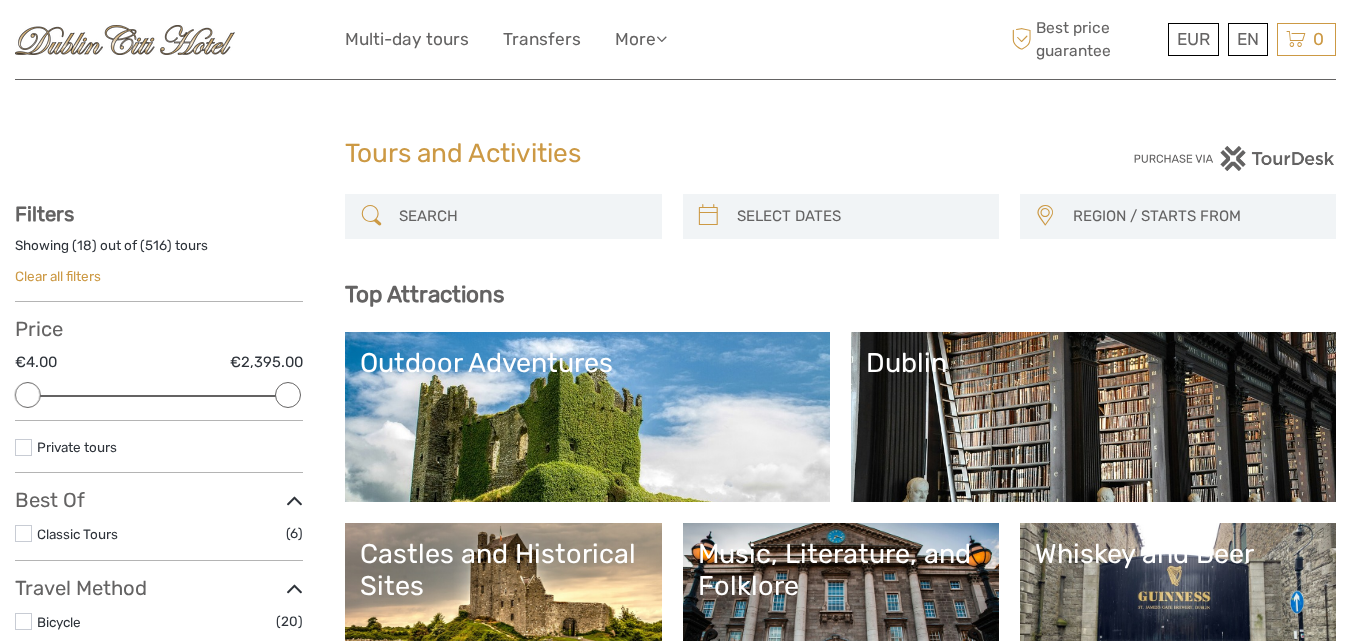 scroll, scrollTop: 0, scrollLeft: 0, axis: both 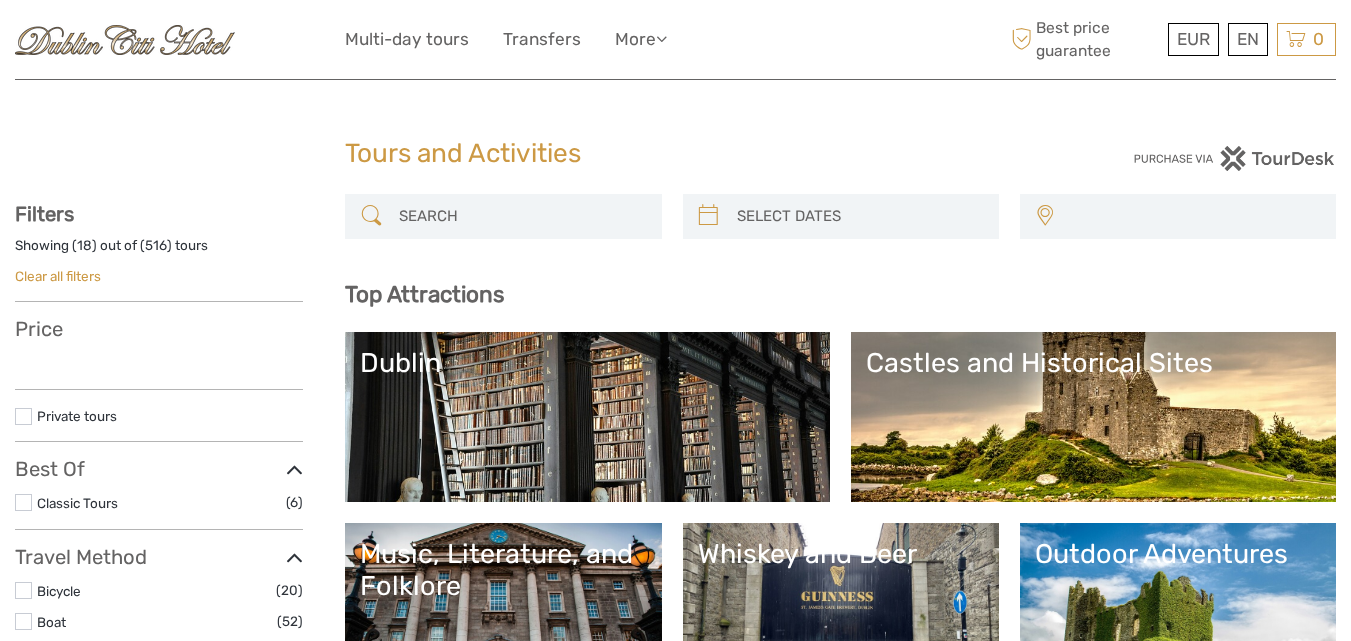 select 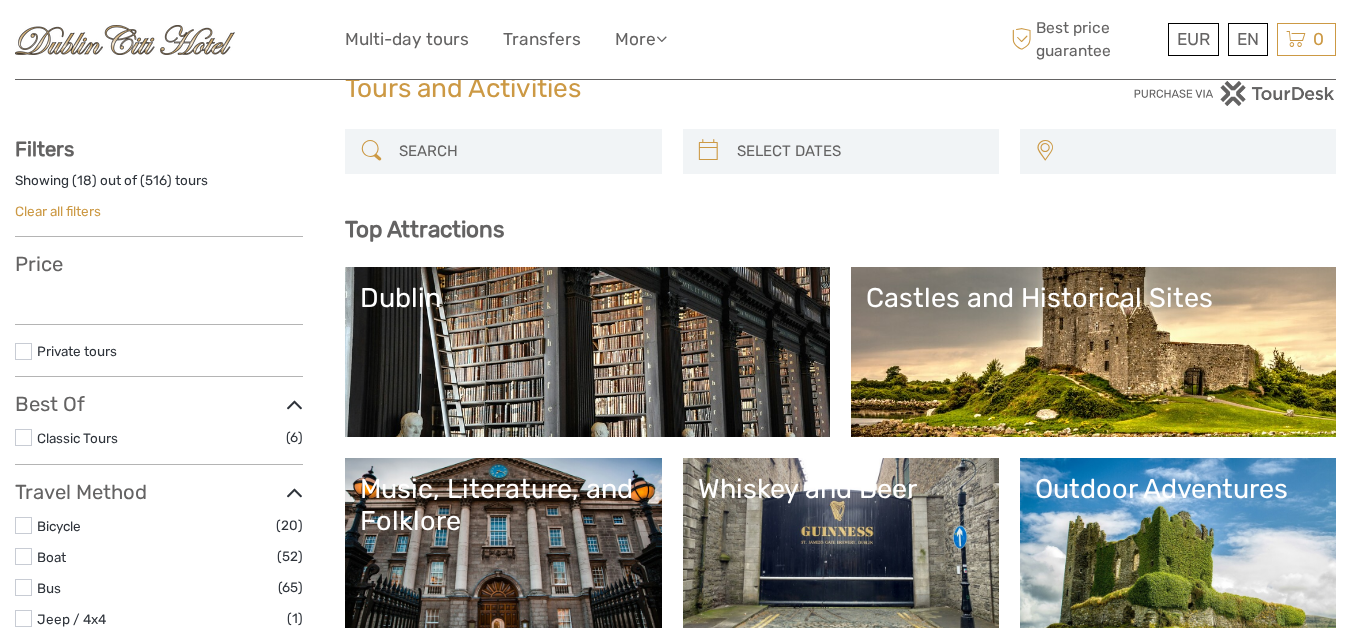 scroll, scrollTop: 200, scrollLeft: 0, axis: vertical 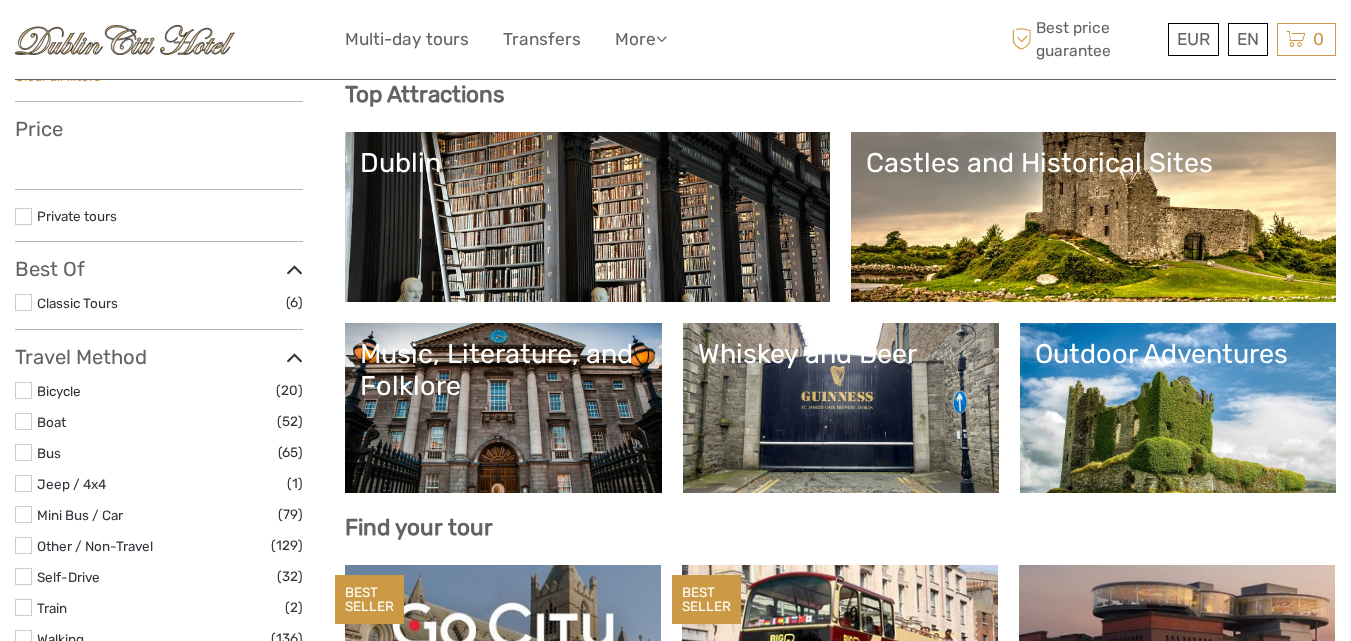 select 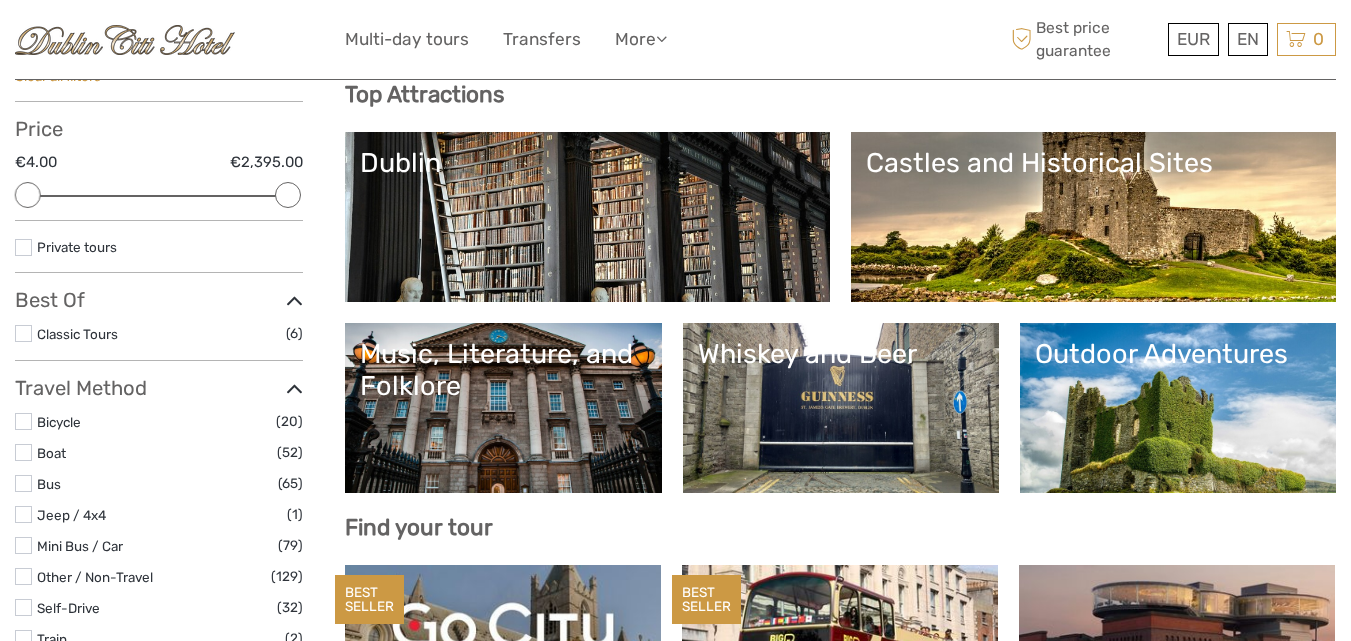 scroll, scrollTop: 0, scrollLeft: 0, axis: both 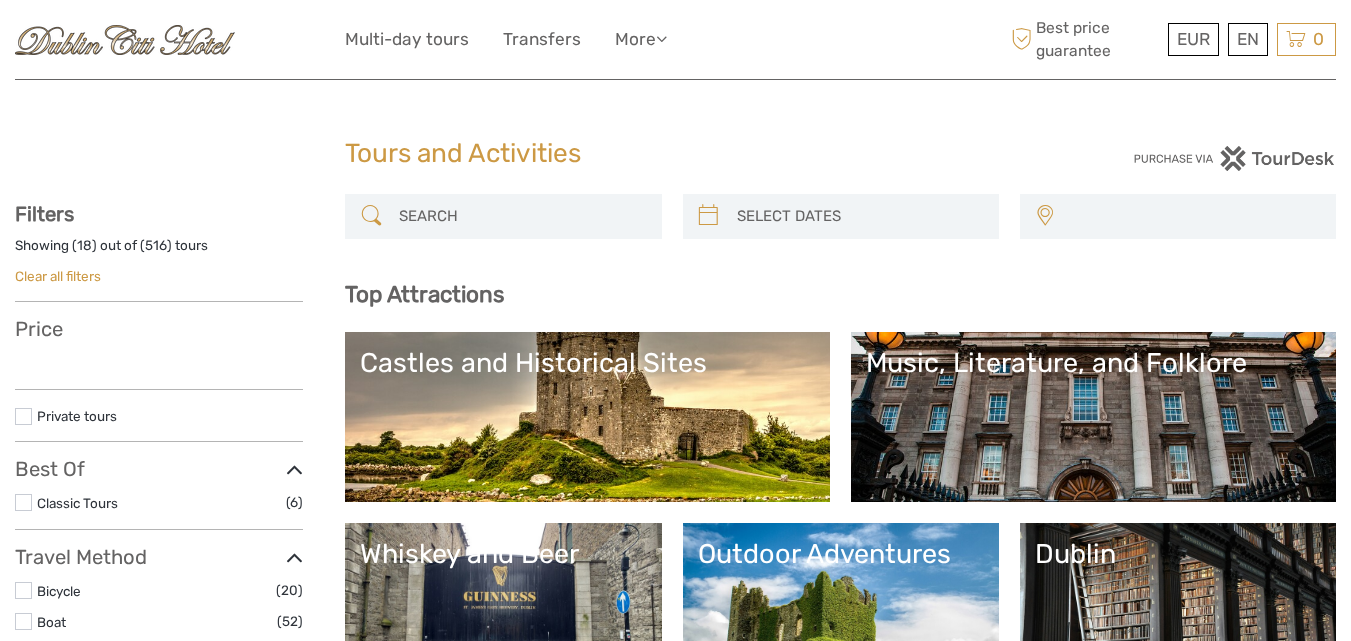 select 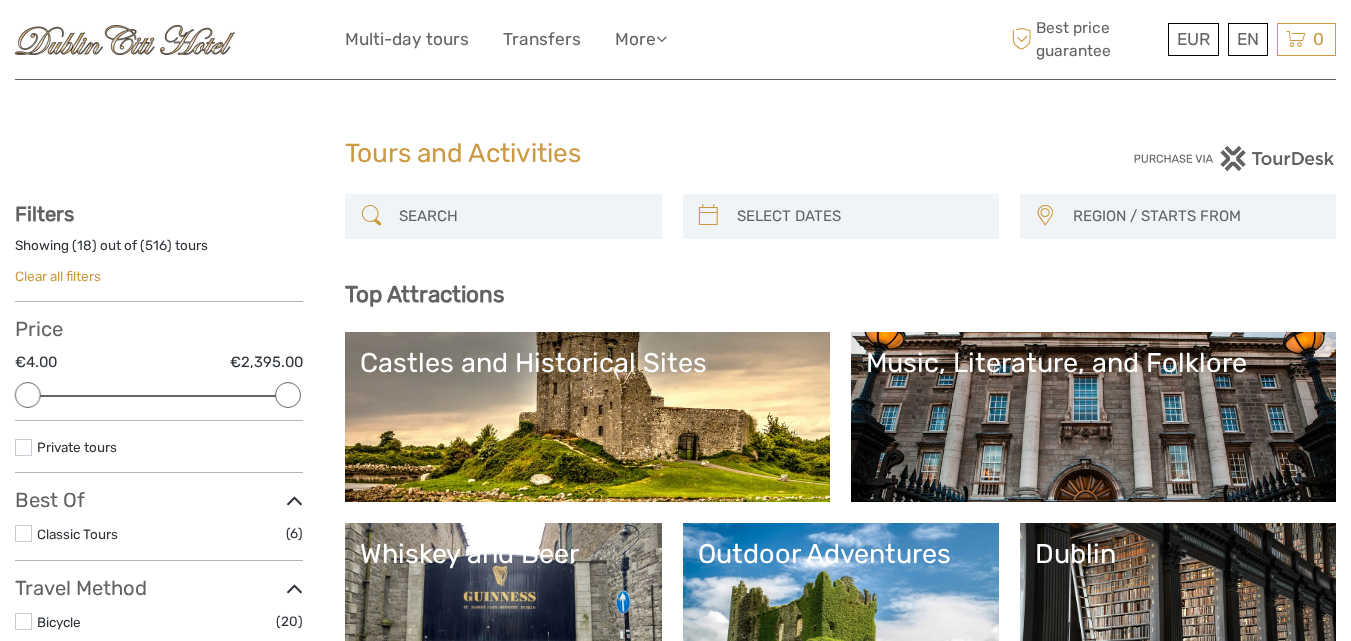 scroll, scrollTop: 0, scrollLeft: 0, axis: both 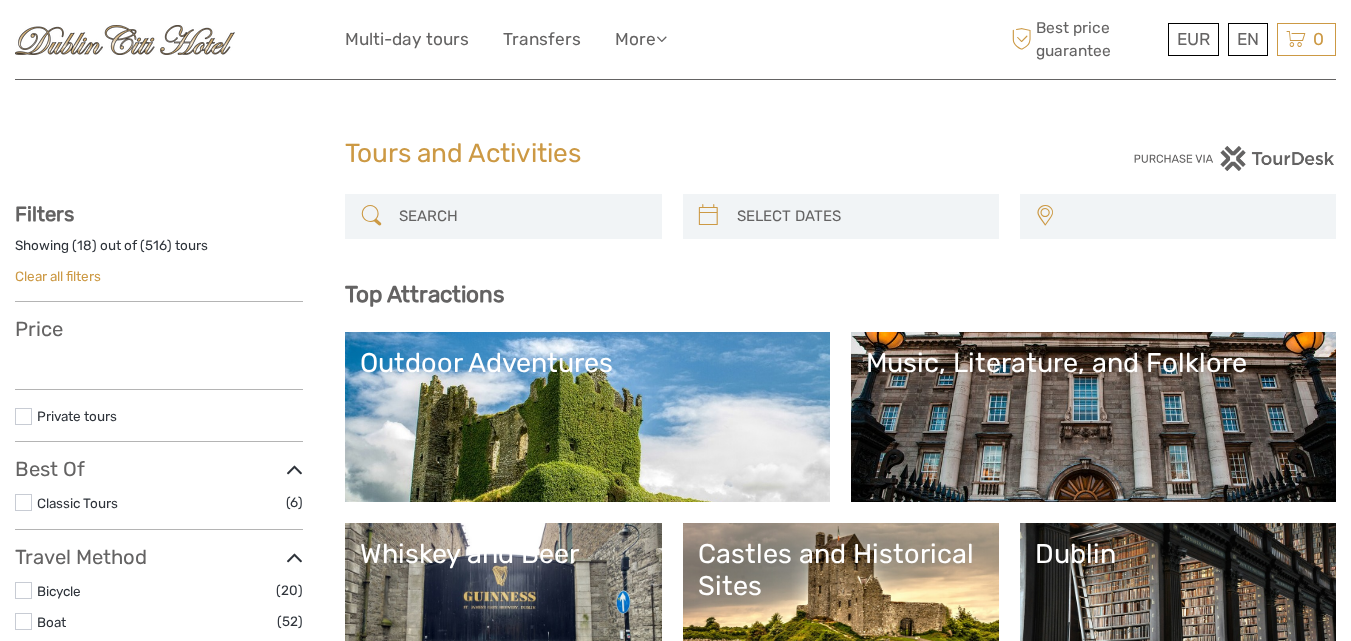 select 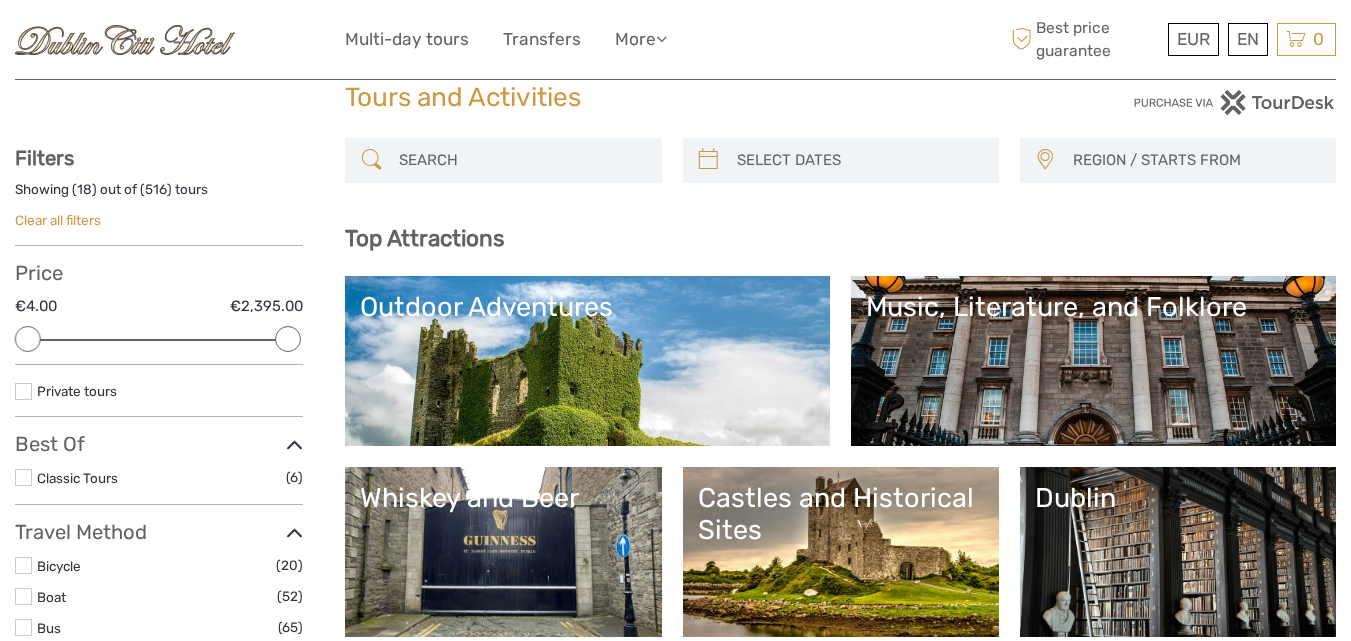 scroll, scrollTop: 300, scrollLeft: 0, axis: vertical 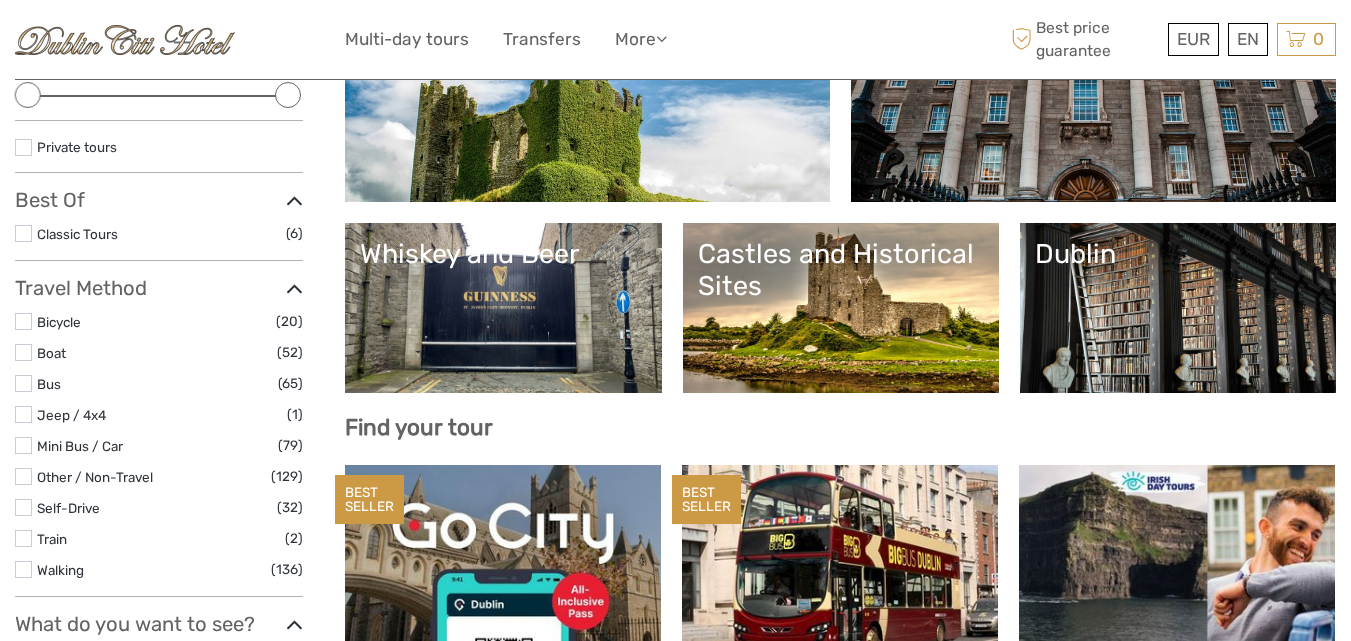 click on "Whiskey and Beer" at bounding box center (503, 308) 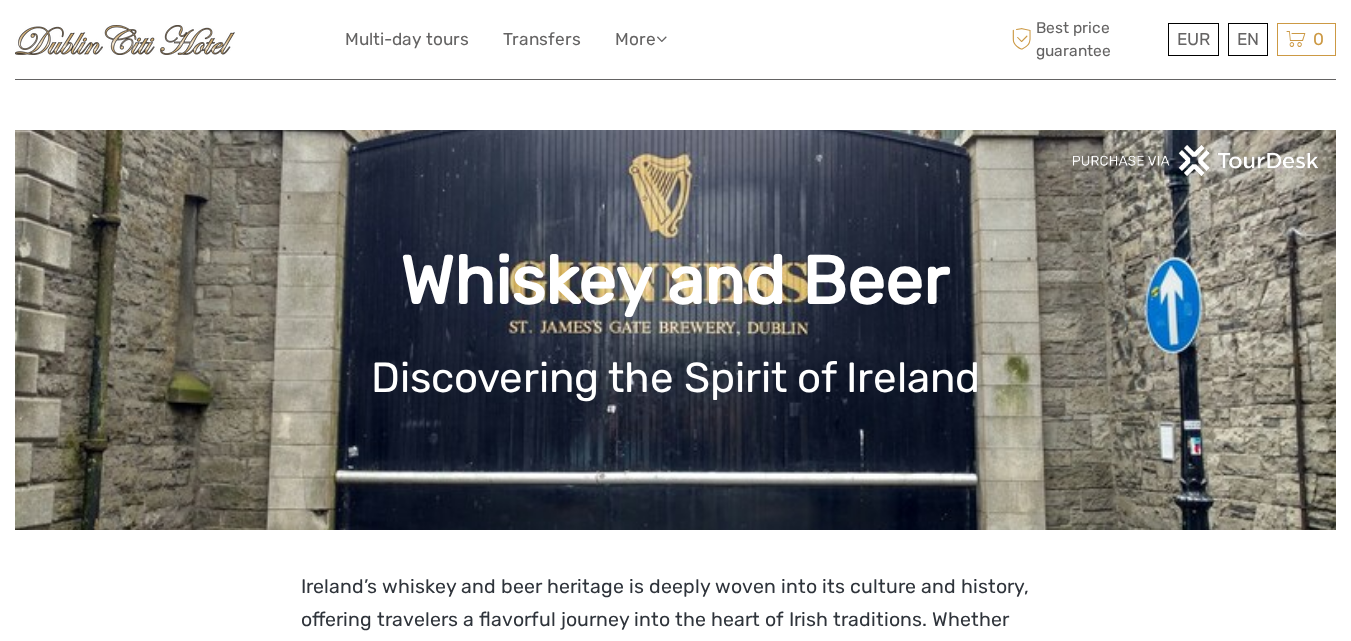scroll, scrollTop: 0, scrollLeft: 0, axis: both 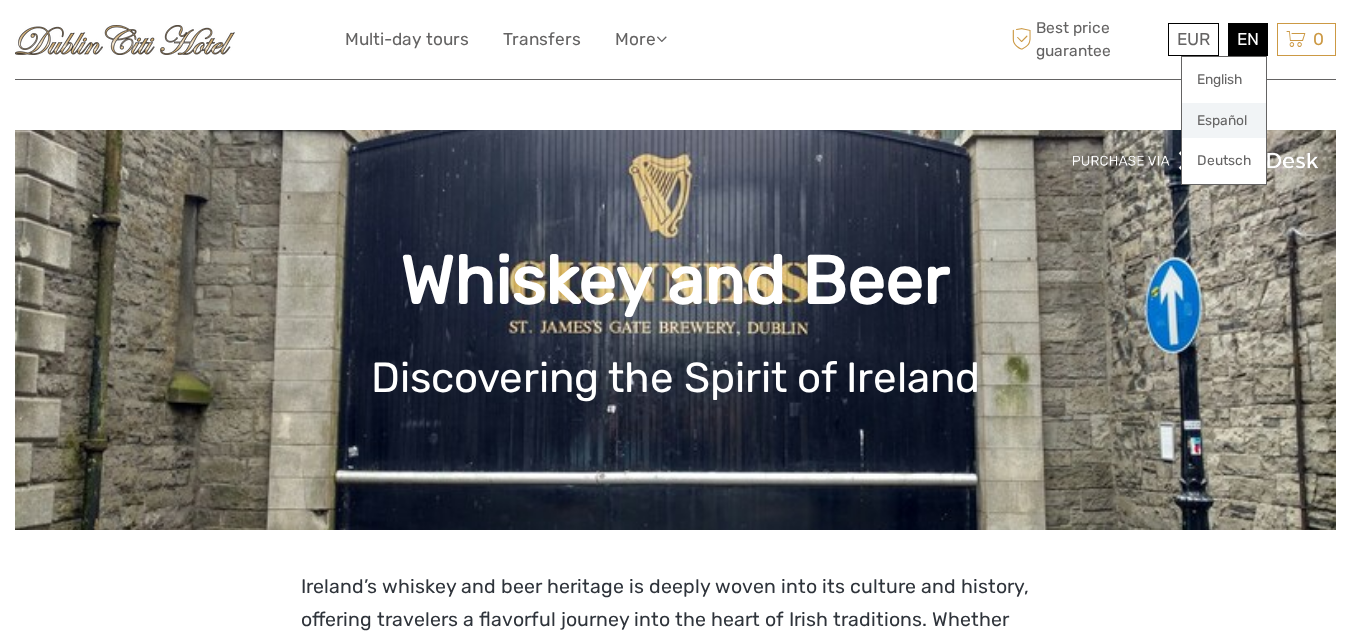 click on "Español" at bounding box center (1224, 121) 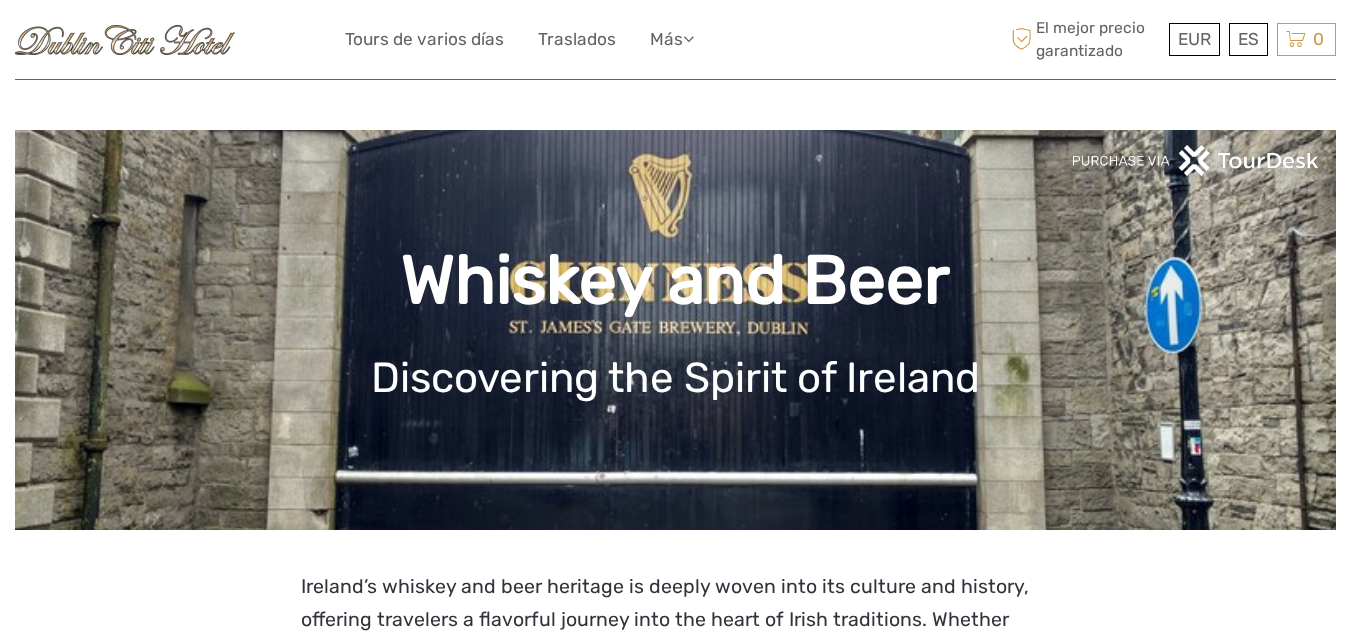 scroll, scrollTop: 0, scrollLeft: 0, axis: both 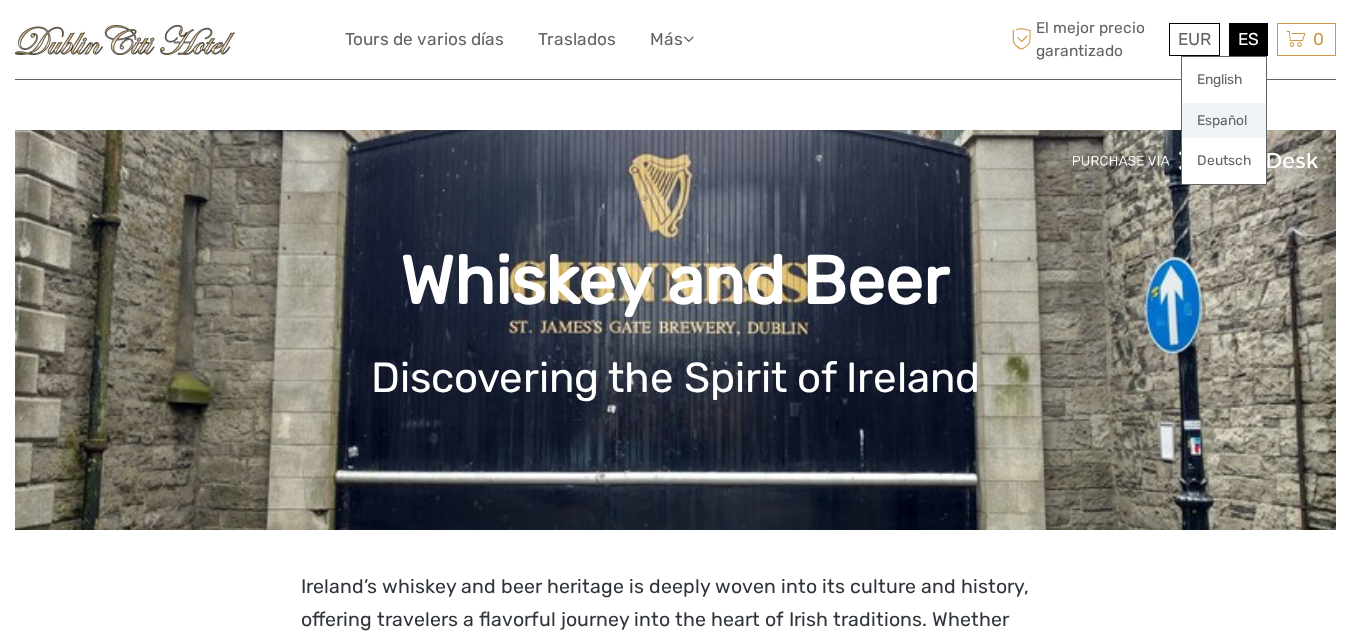 click on "Español" at bounding box center [1224, 121] 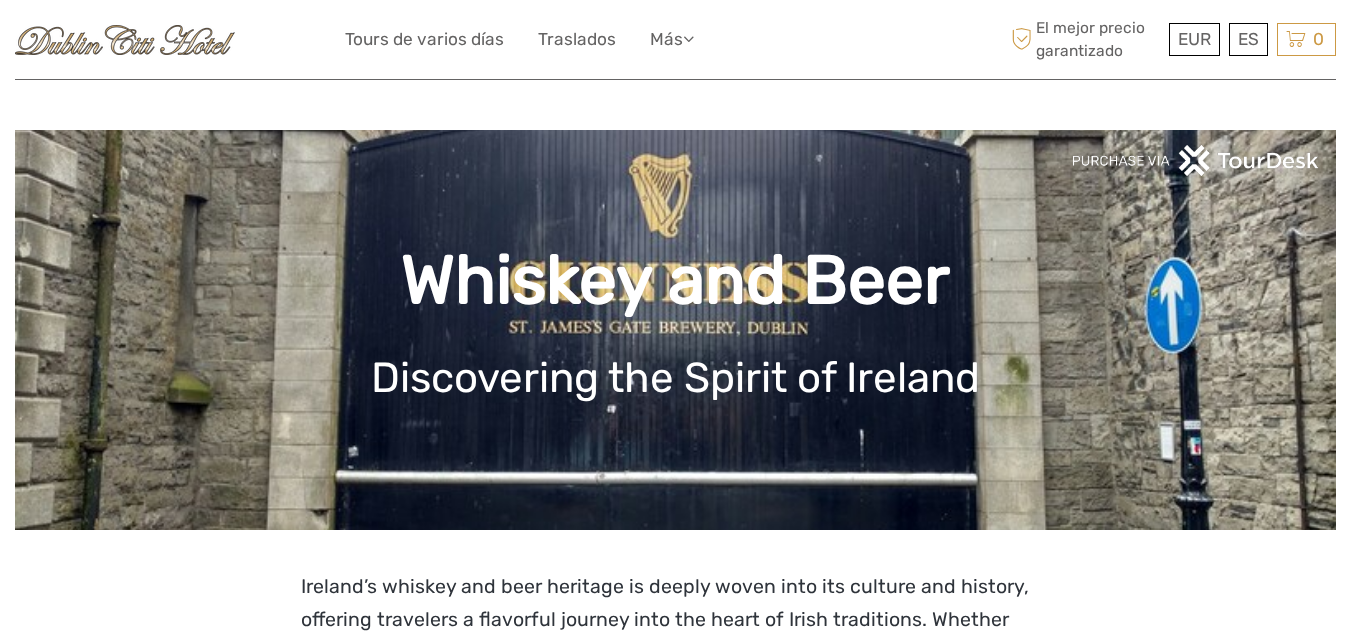 scroll, scrollTop: 0, scrollLeft: 0, axis: both 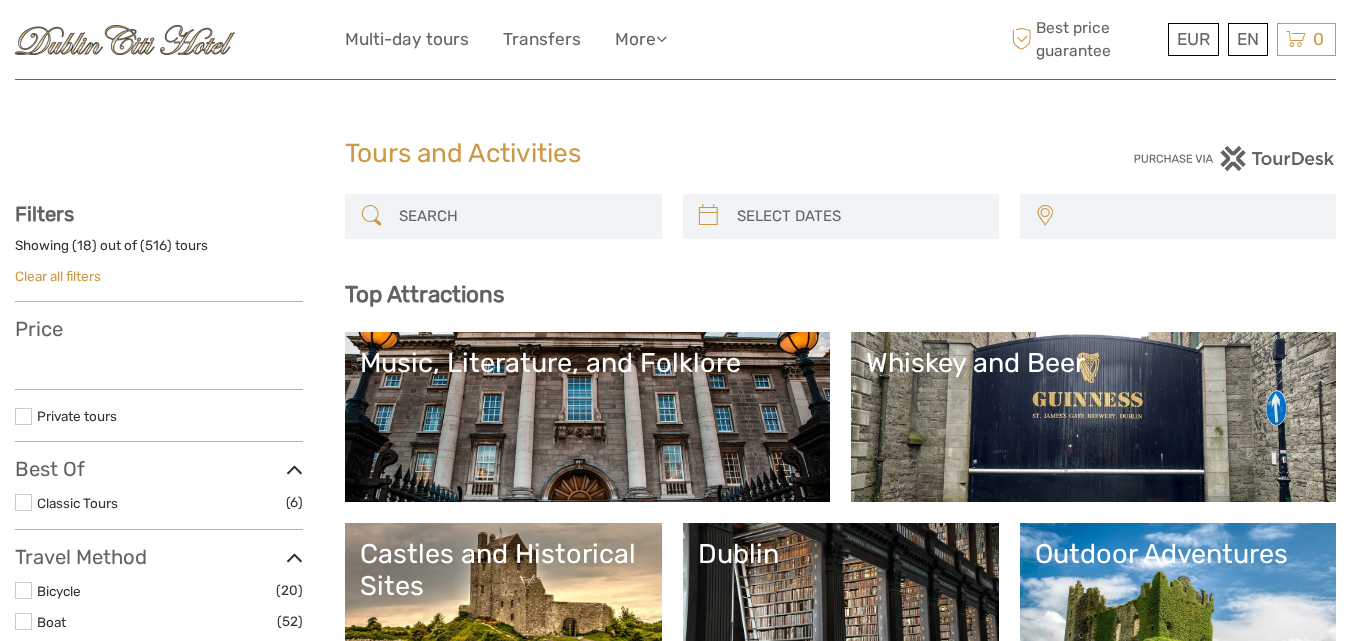 select 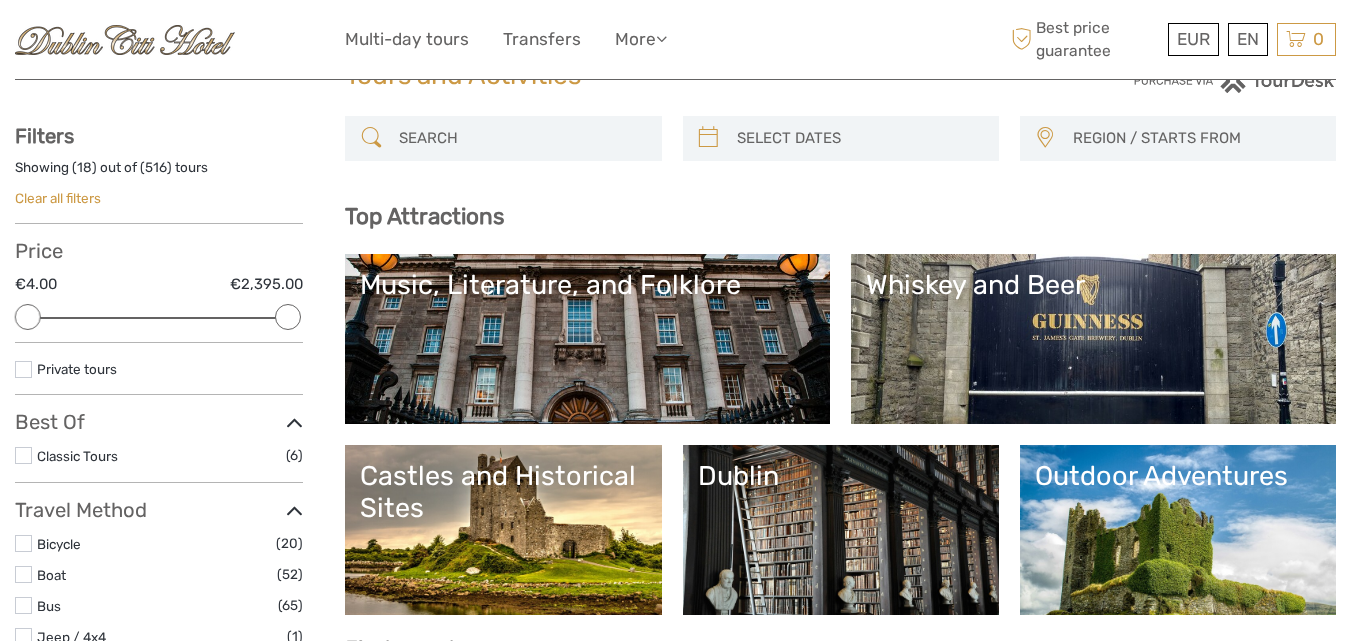scroll, scrollTop: 200, scrollLeft: 0, axis: vertical 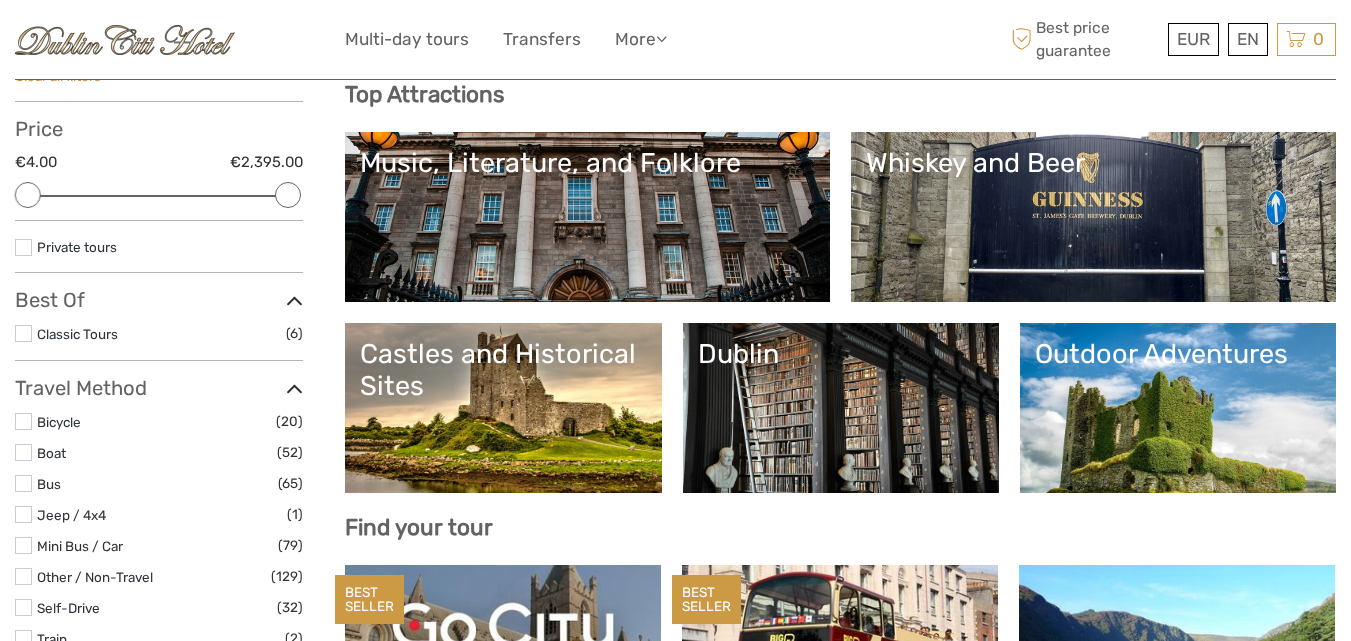 click on "Whiskey and Beer" at bounding box center [1093, 217] 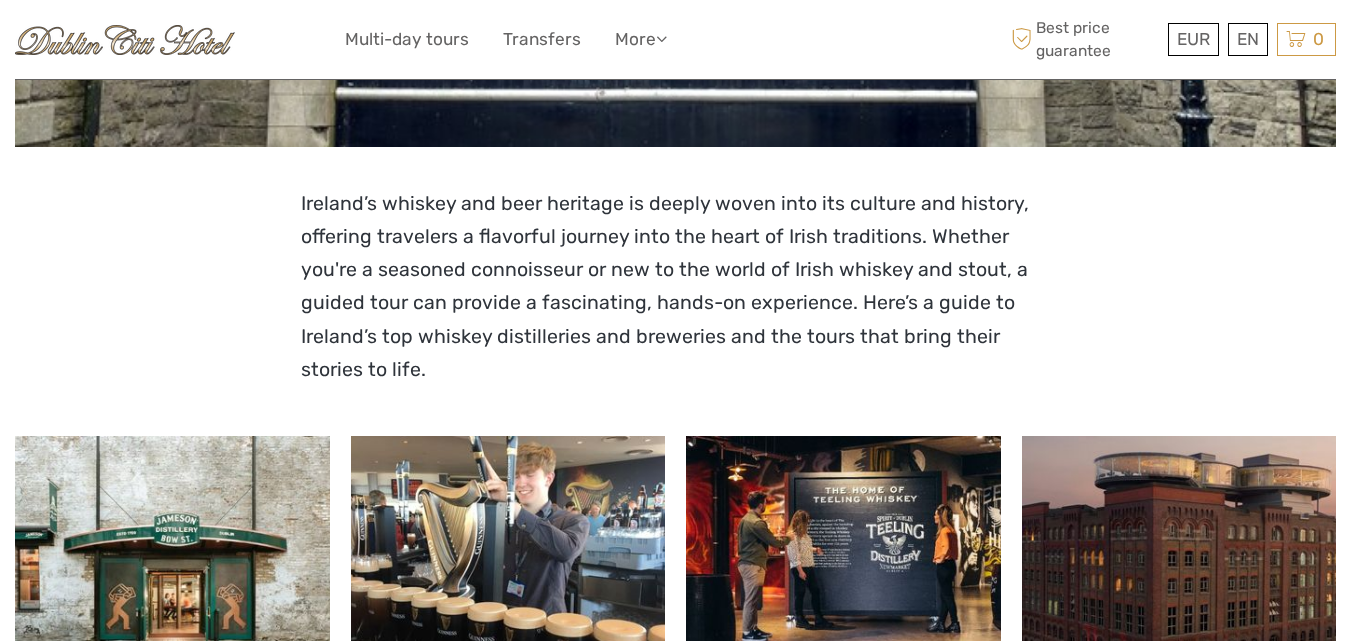 scroll, scrollTop: 400, scrollLeft: 0, axis: vertical 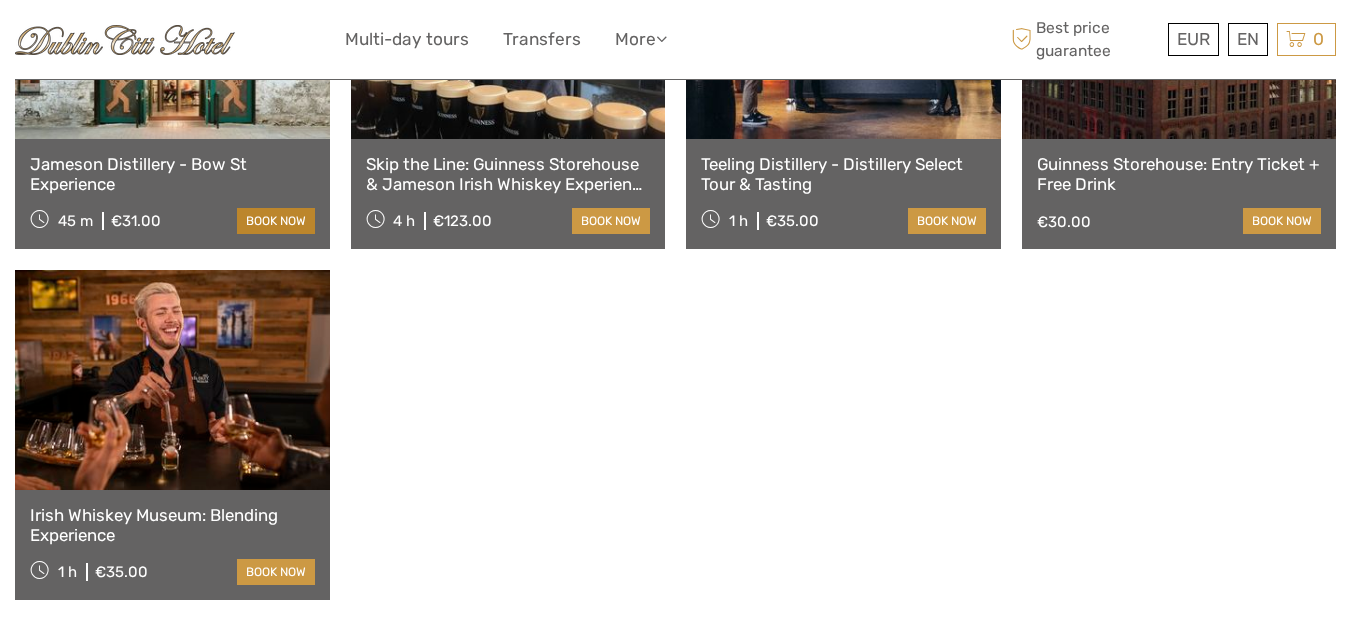 click on "book now" at bounding box center [276, 221] 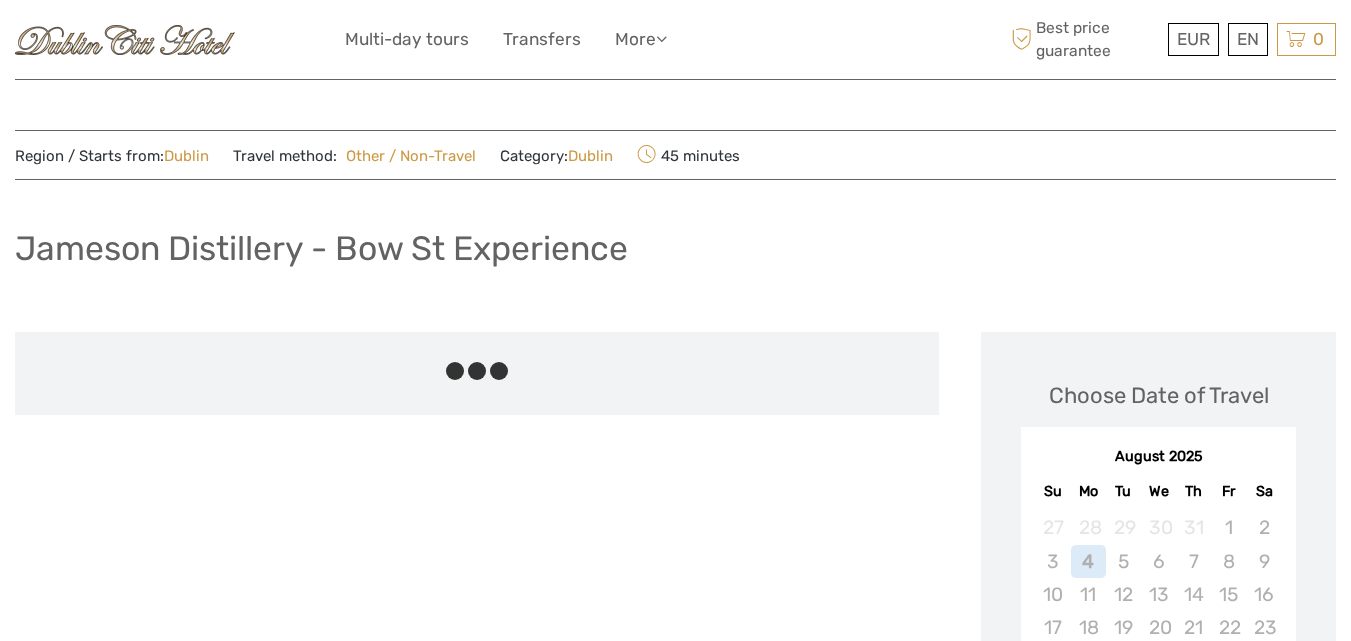 scroll, scrollTop: 0, scrollLeft: 0, axis: both 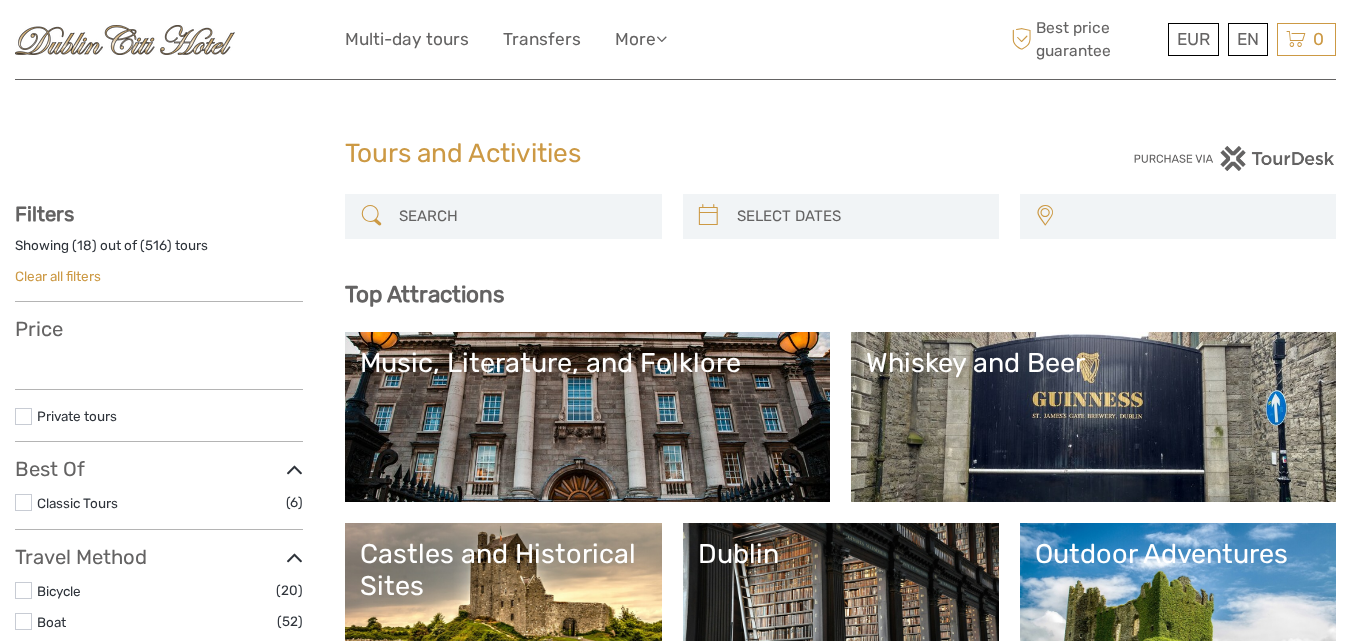 select 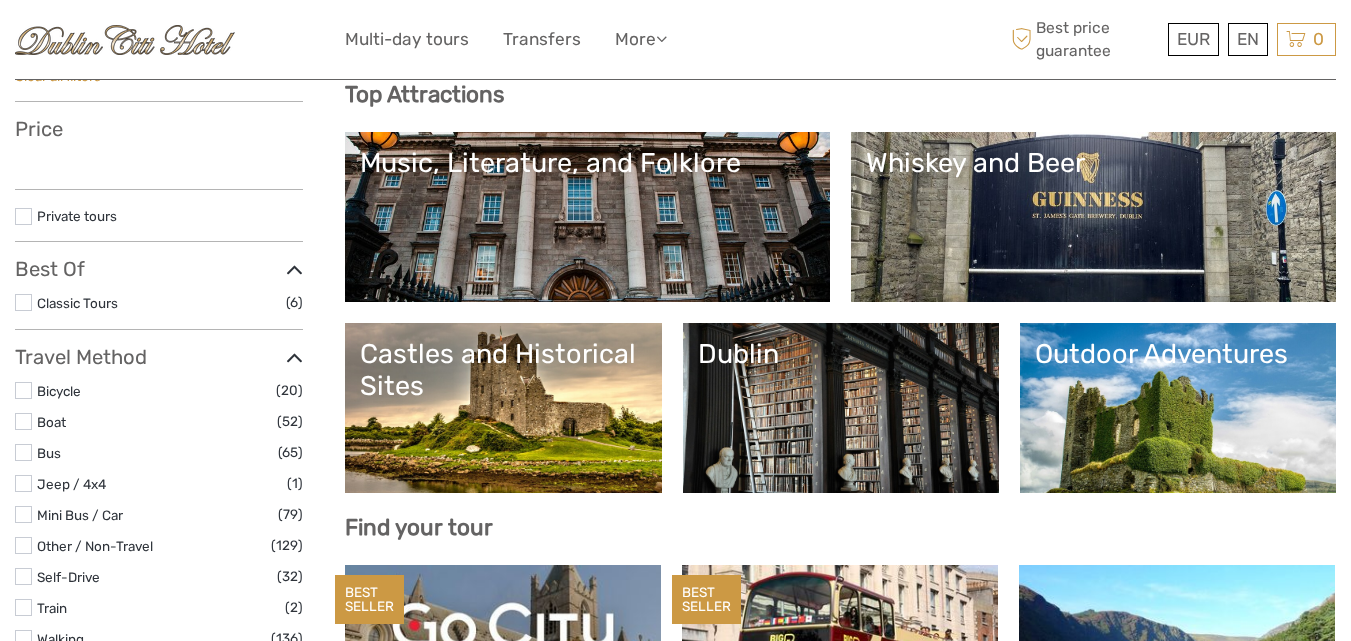 select 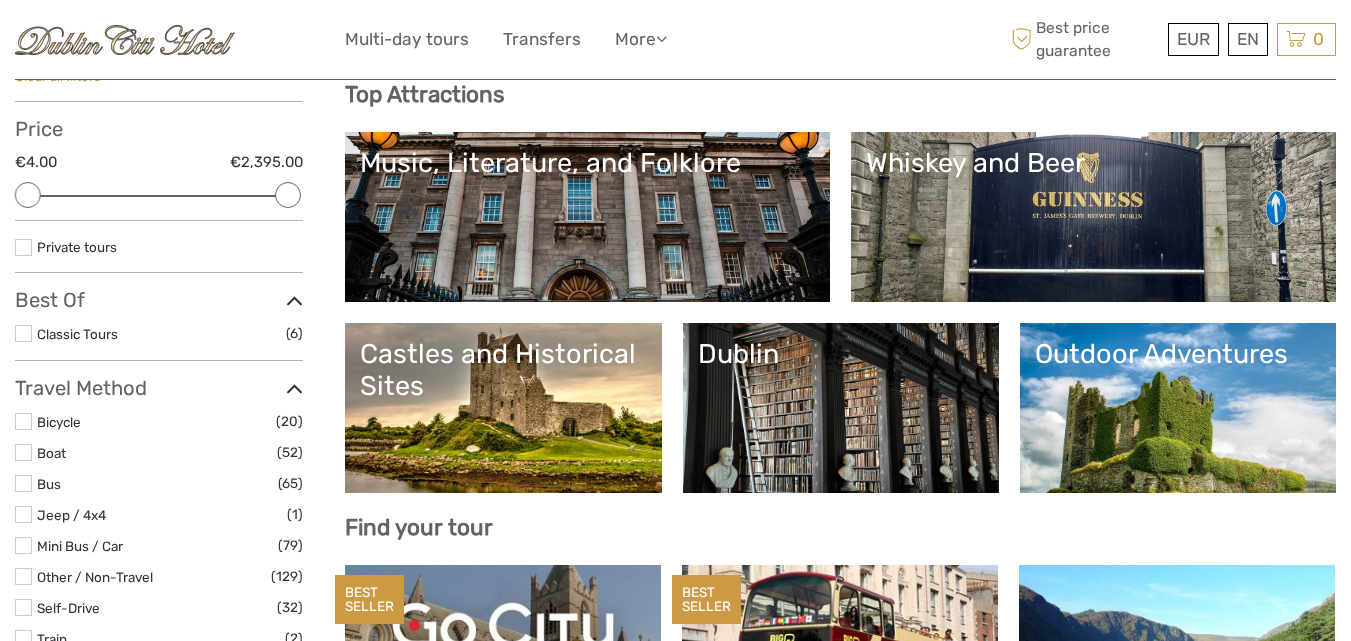 scroll, scrollTop: 0, scrollLeft: 0, axis: both 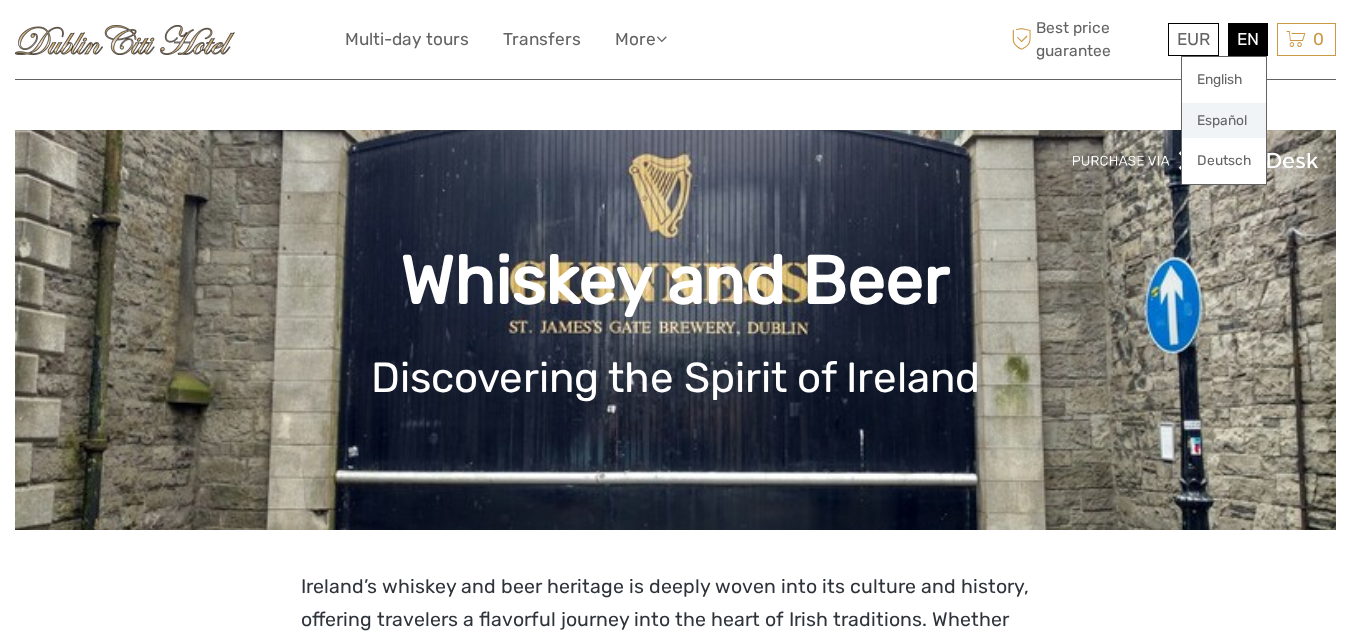 click on "Español" at bounding box center (1224, 121) 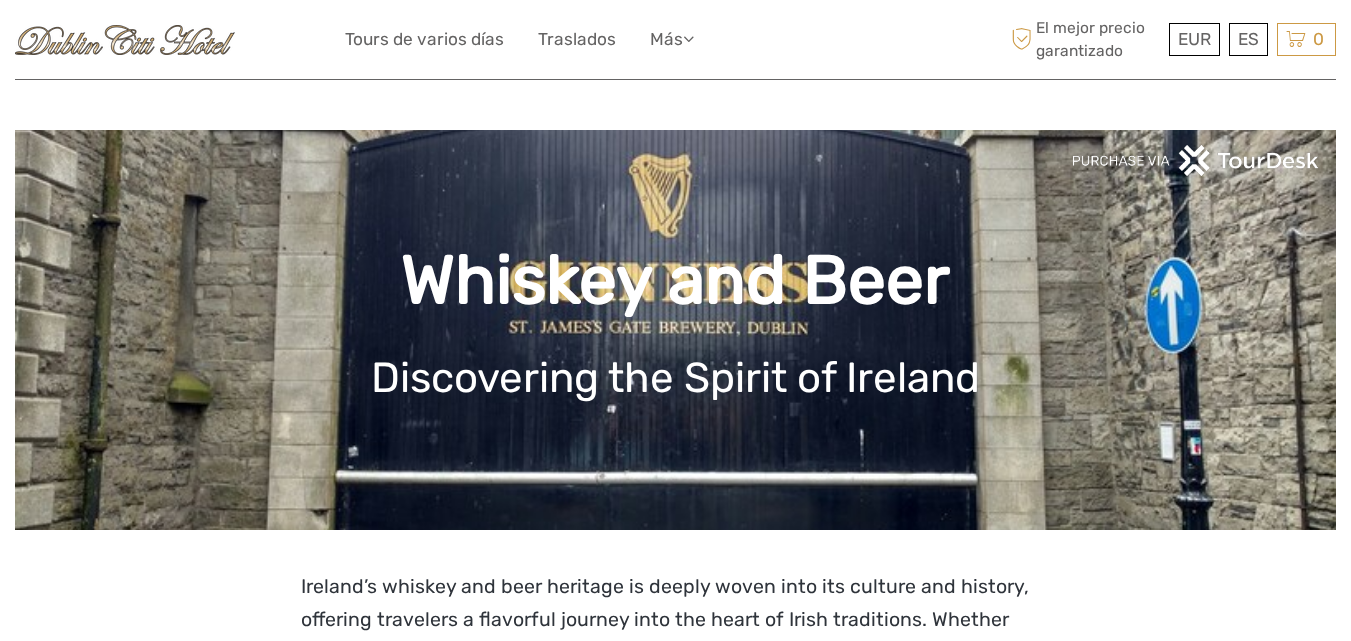 scroll, scrollTop: 0, scrollLeft: 0, axis: both 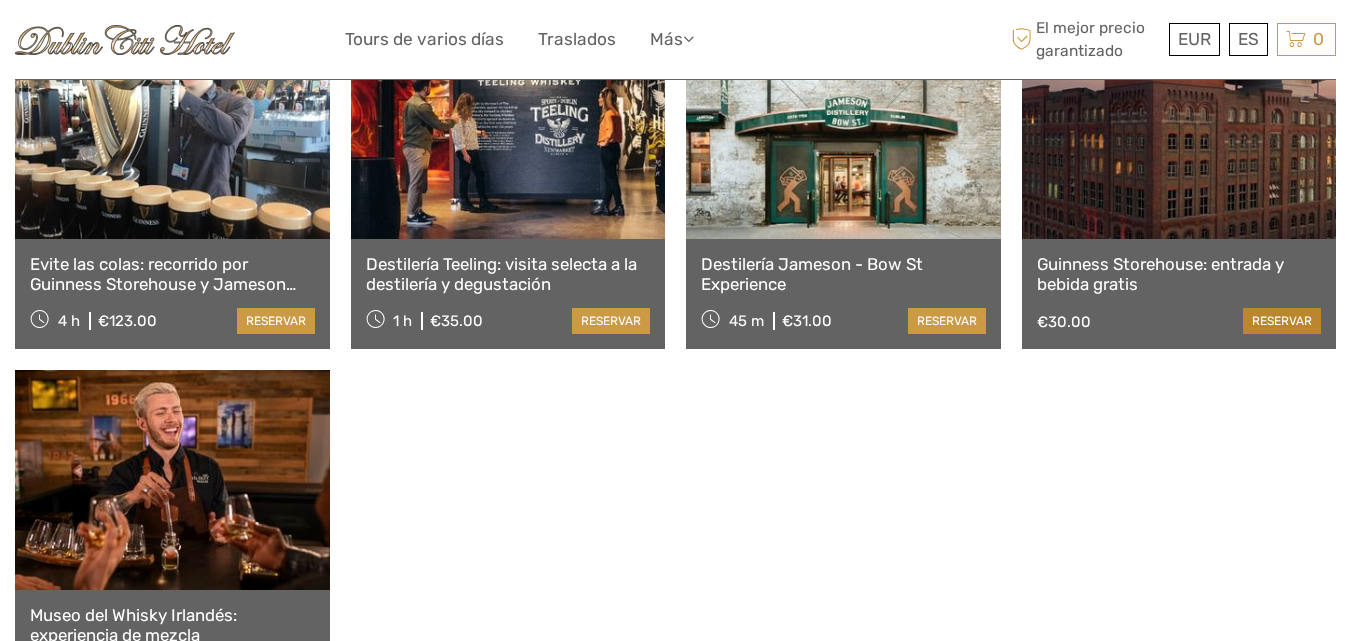 click on "reservar" at bounding box center [1282, 321] 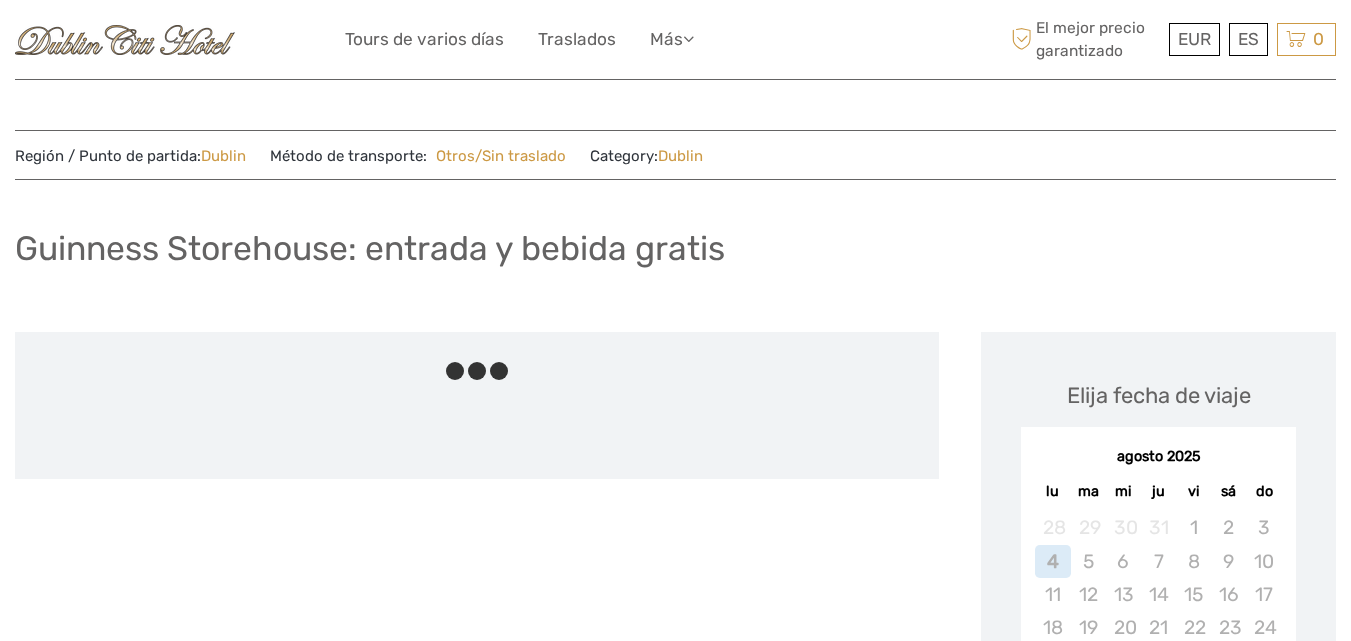 scroll, scrollTop: 0, scrollLeft: 0, axis: both 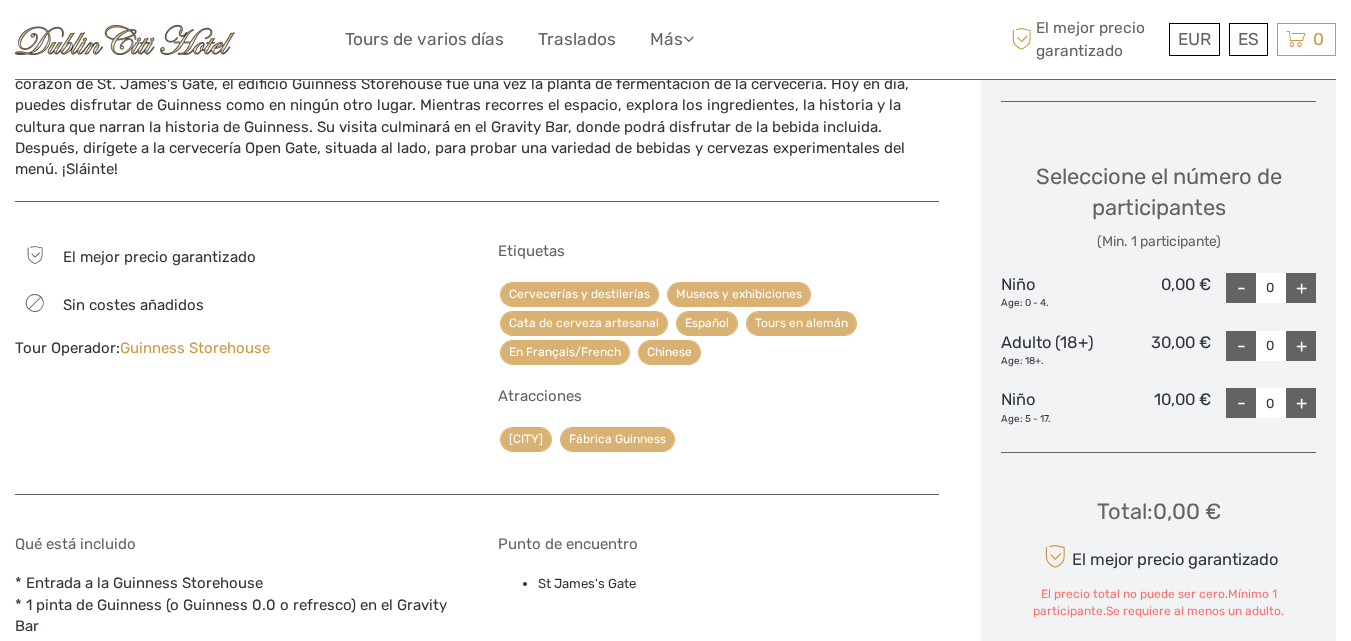 click on "+" at bounding box center [1301, 346] 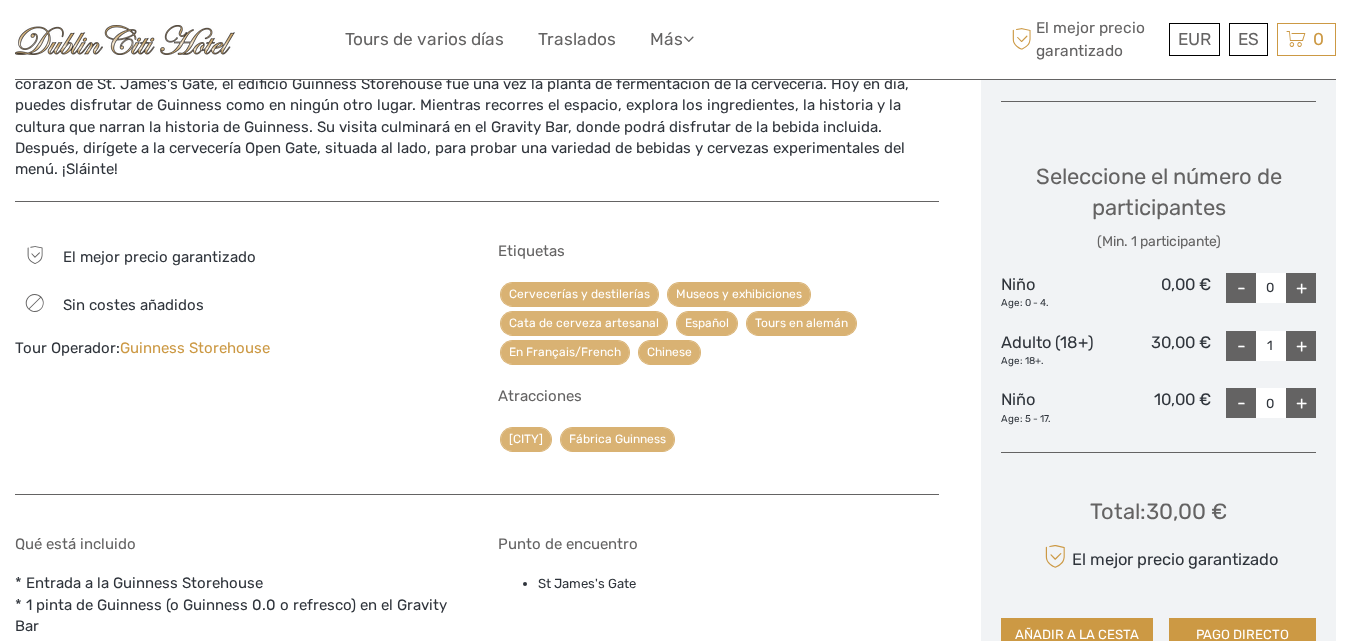 click on "-" at bounding box center [1241, 346] 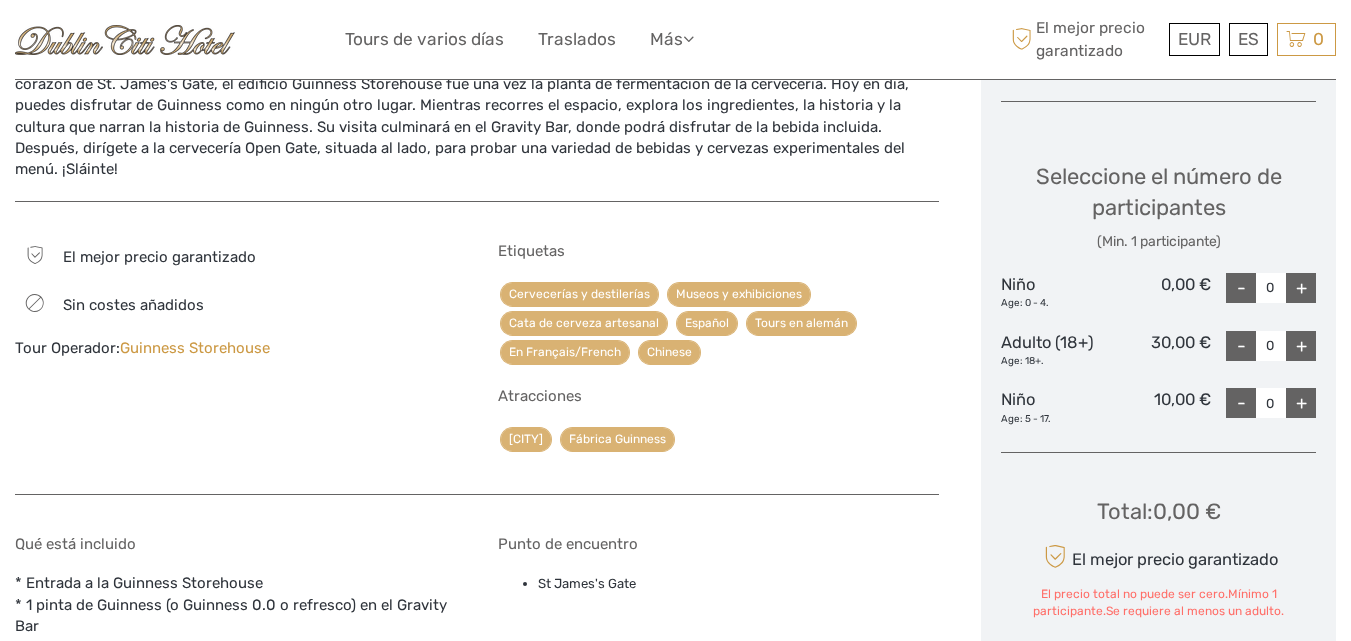 click on "Punto de encuentro" at bounding box center [718, 544] 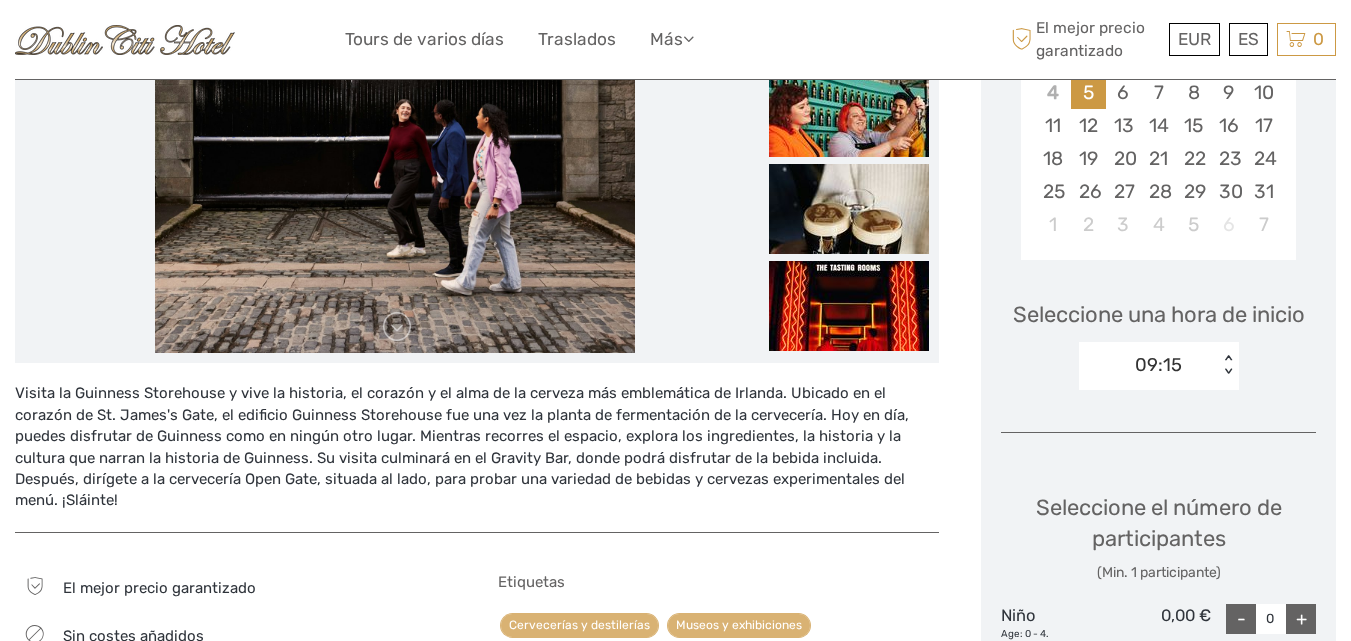 scroll, scrollTop: 500, scrollLeft: 0, axis: vertical 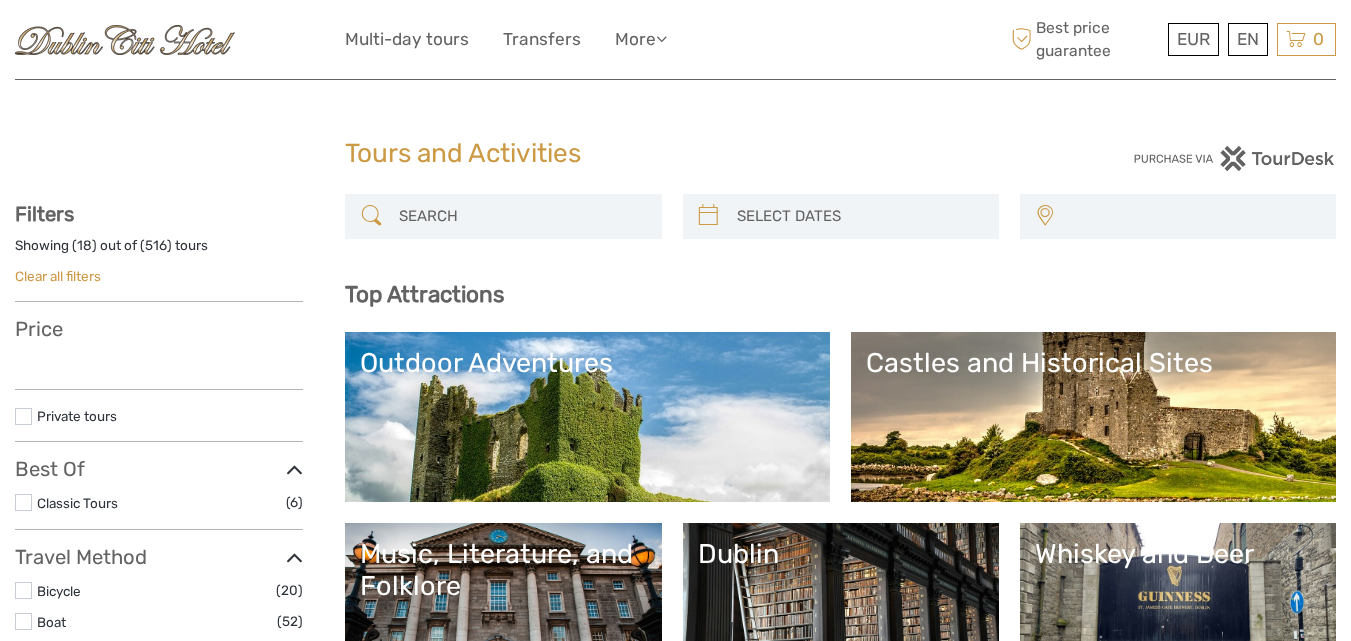 select 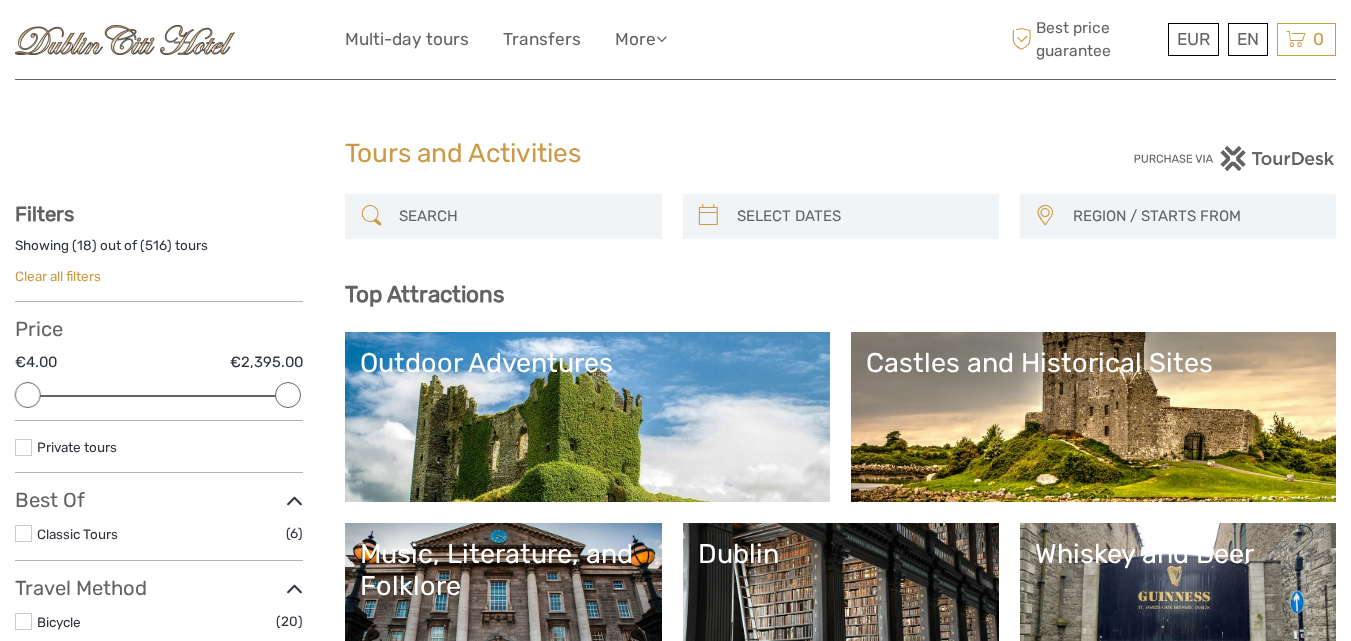 scroll, scrollTop: 0, scrollLeft: 0, axis: both 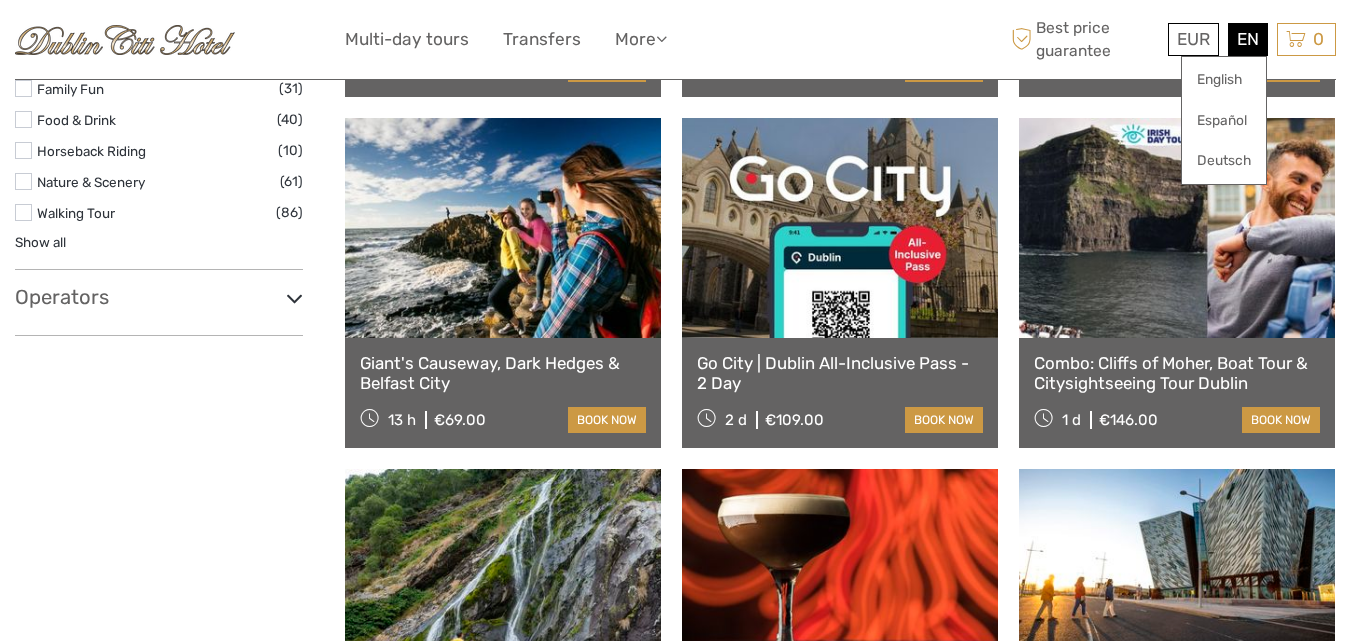 click on "EN
English
Español
Deutsch" at bounding box center (1248, 39) 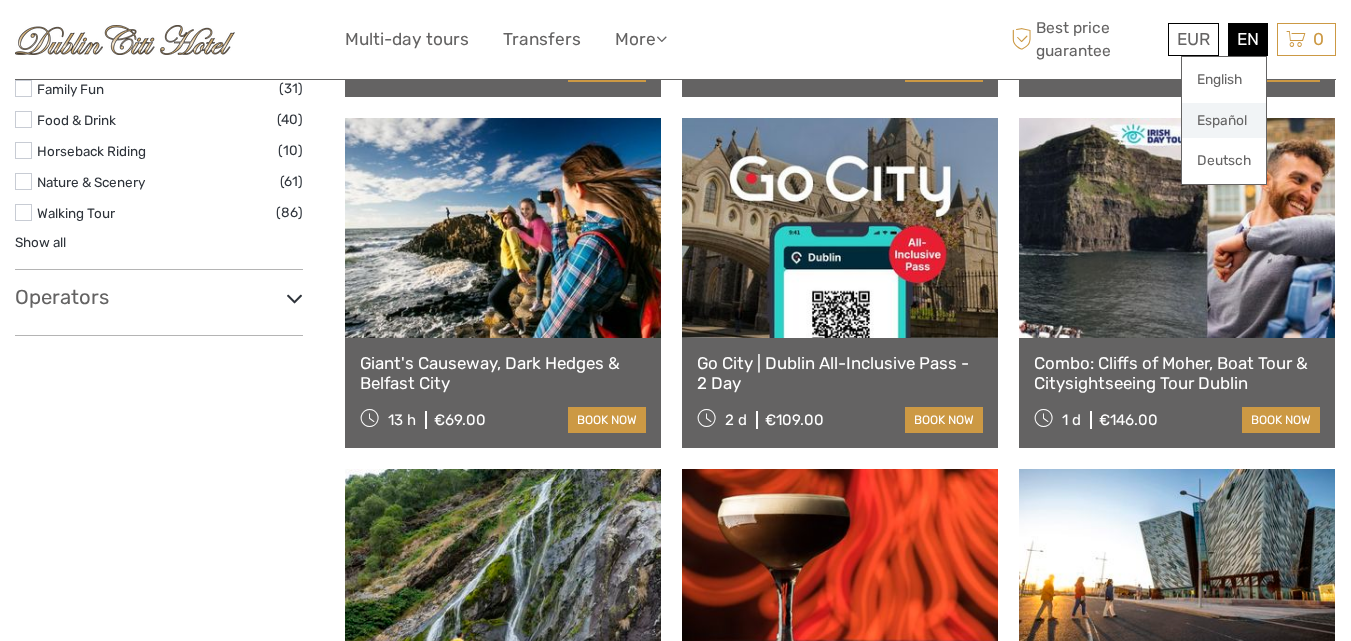click on "Español" at bounding box center [1224, 121] 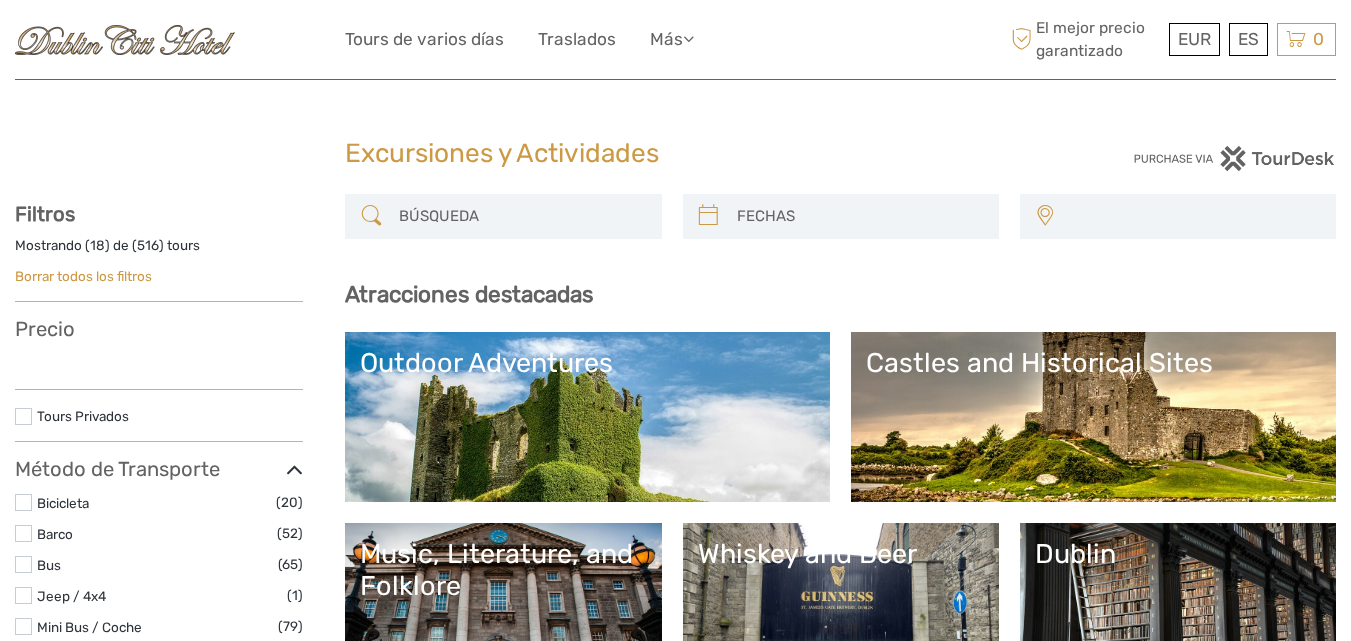select 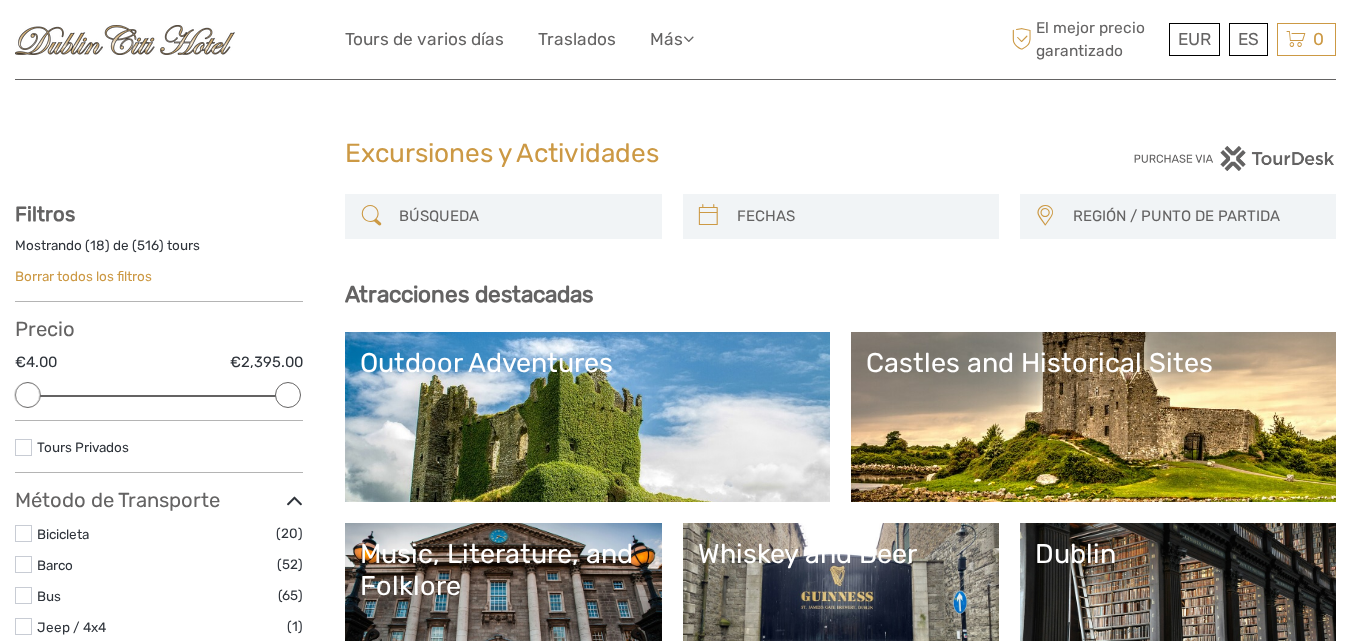 scroll, scrollTop: 0, scrollLeft: 0, axis: both 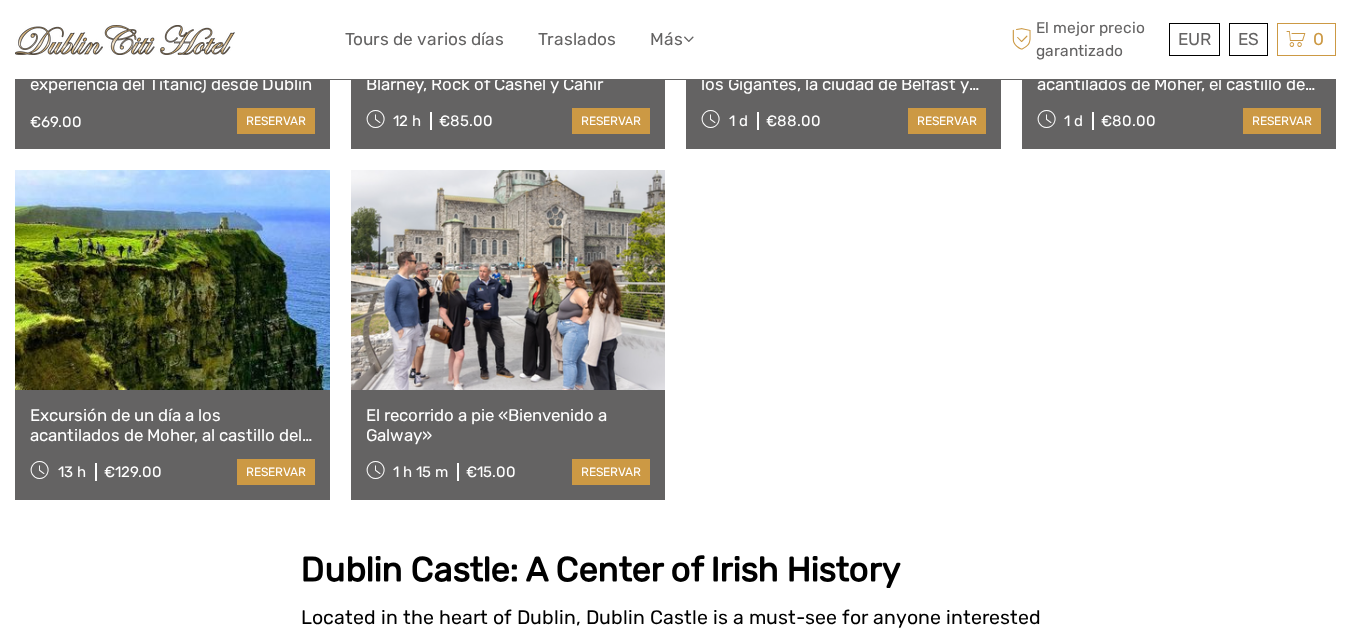 click at bounding box center (508, 280) 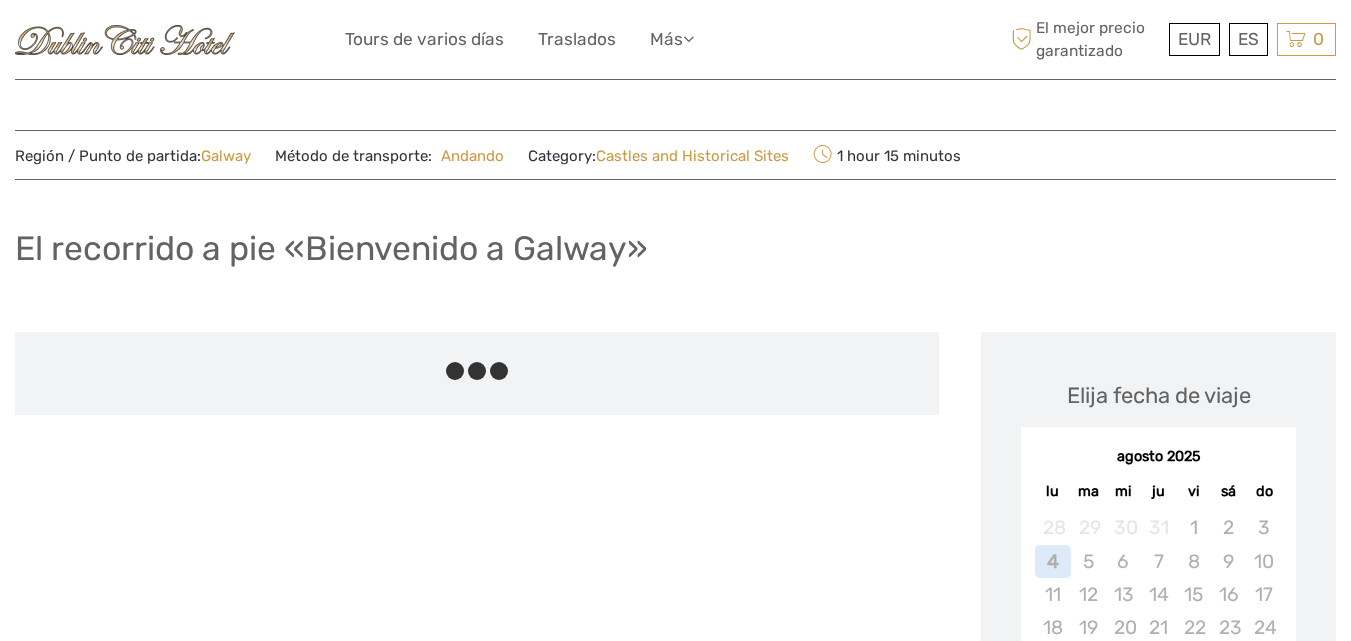 scroll, scrollTop: 0, scrollLeft: 0, axis: both 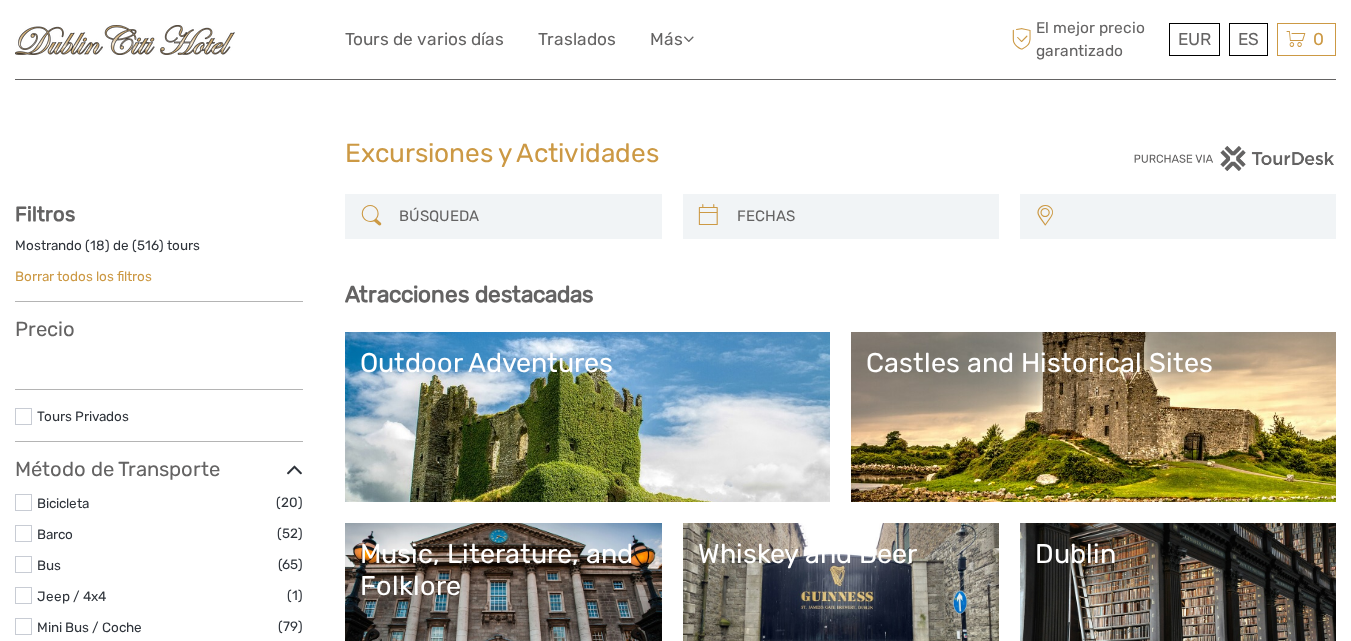 select 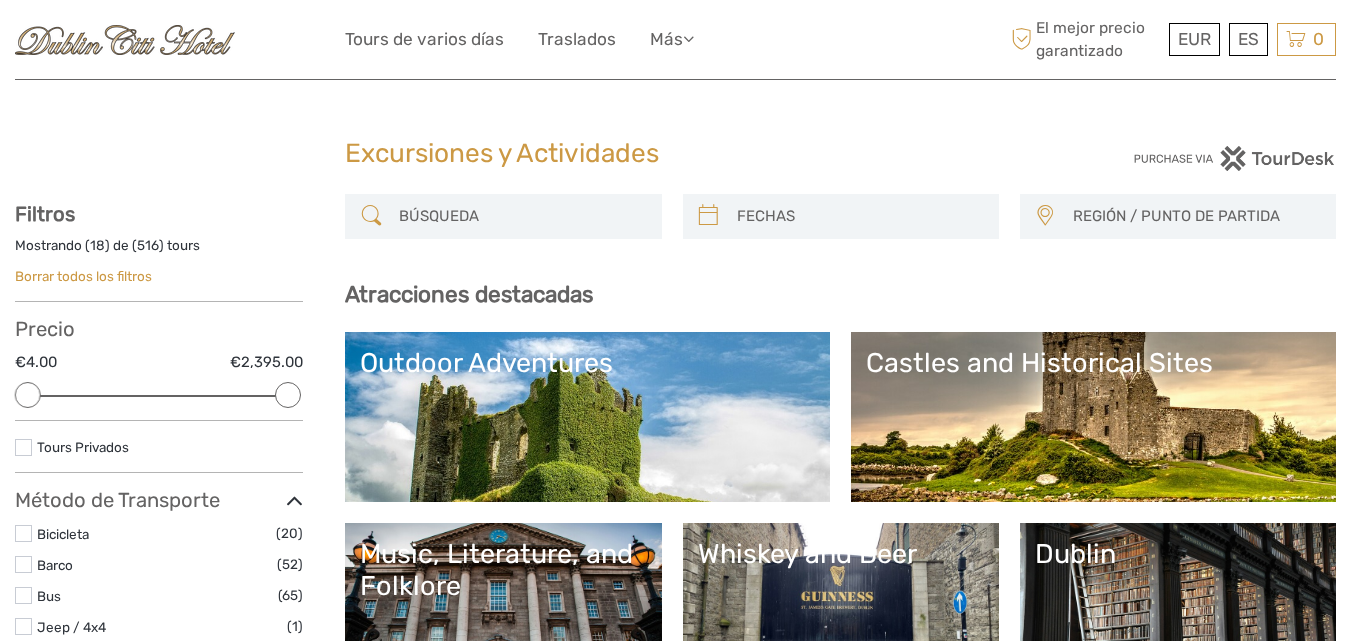 scroll, scrollTop: 0, scrollLeft: 0, axis: both 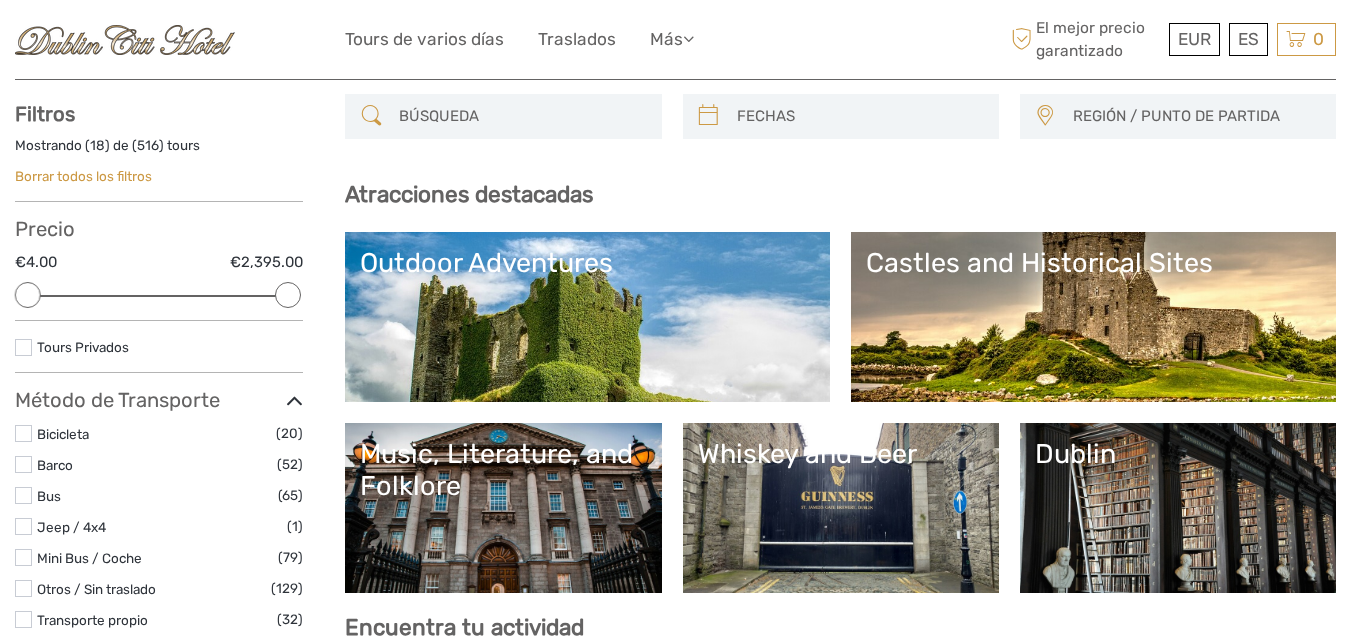 click on "Dublin" at bounding box center (1178, 508) 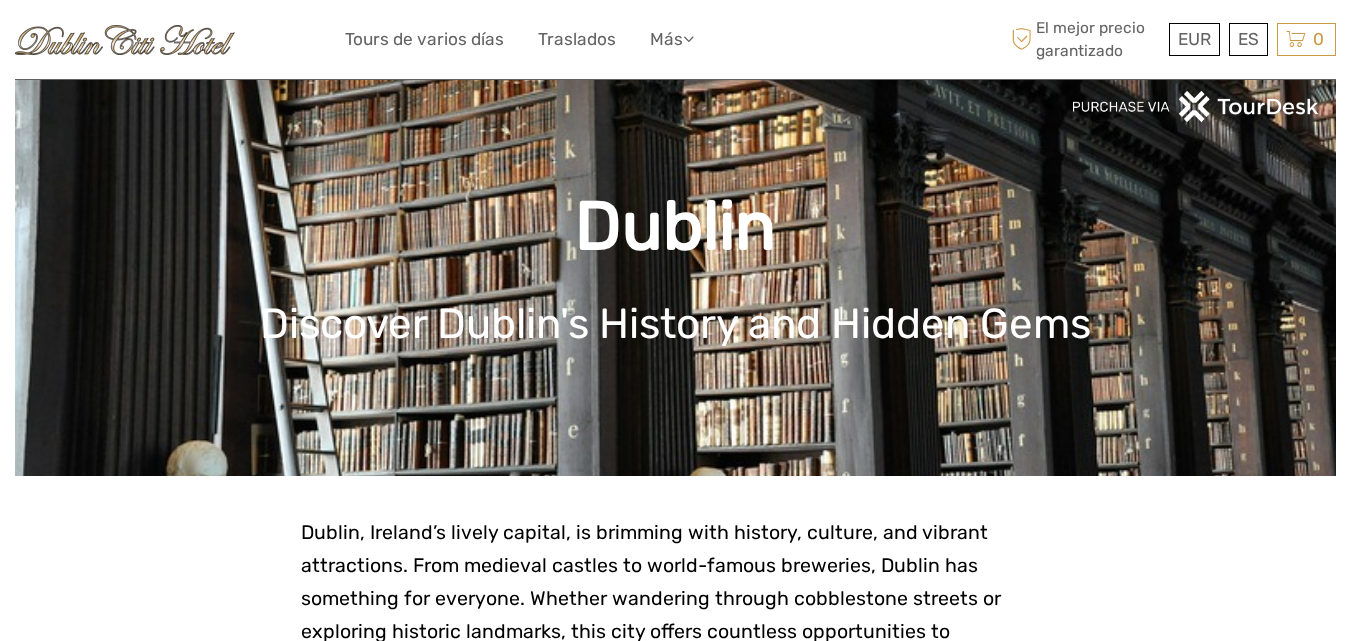 scroll, scrollTop: 100, scrollLeft: 0, axis: vertical 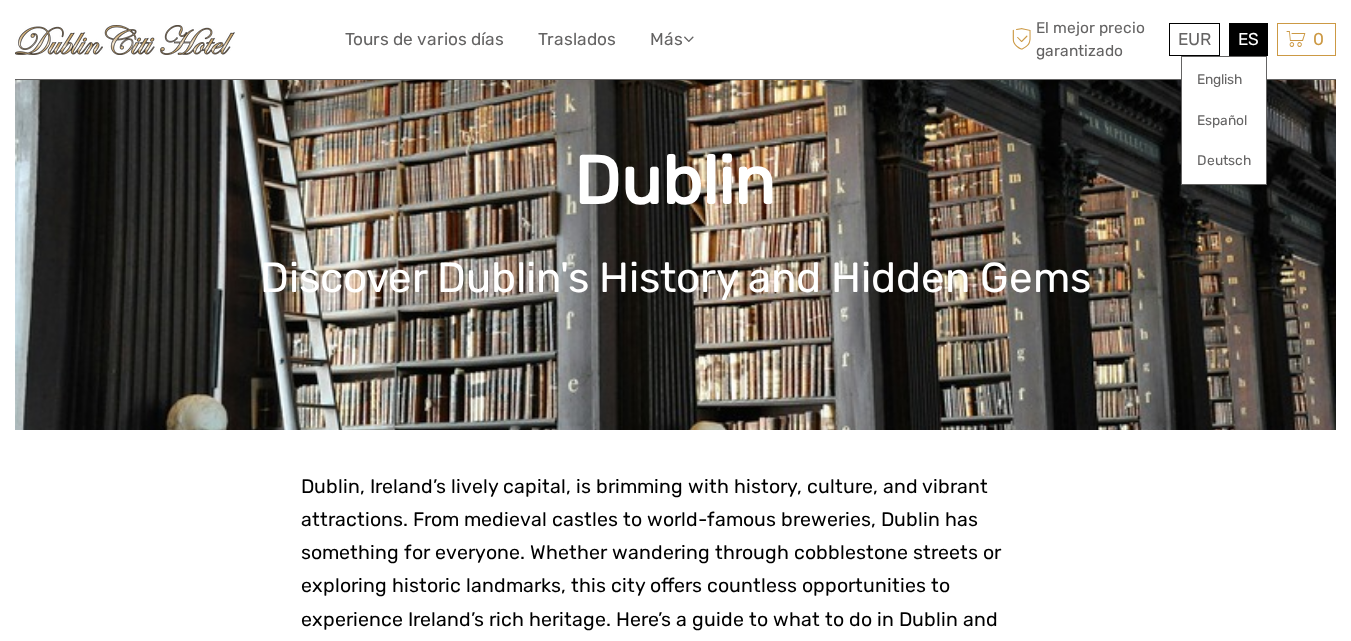 click on "ES
English
Español
Deutsch" at bounding box center [1248, 39] 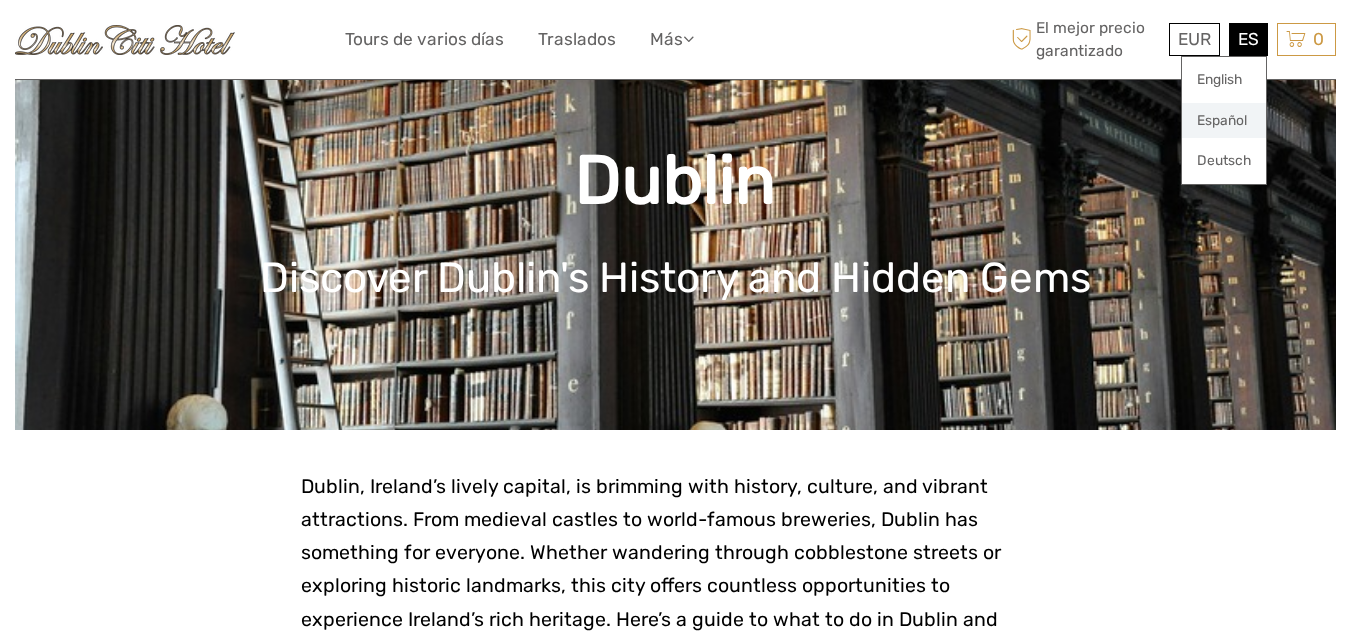 click on "Español" at bounding box center [1224, 121] 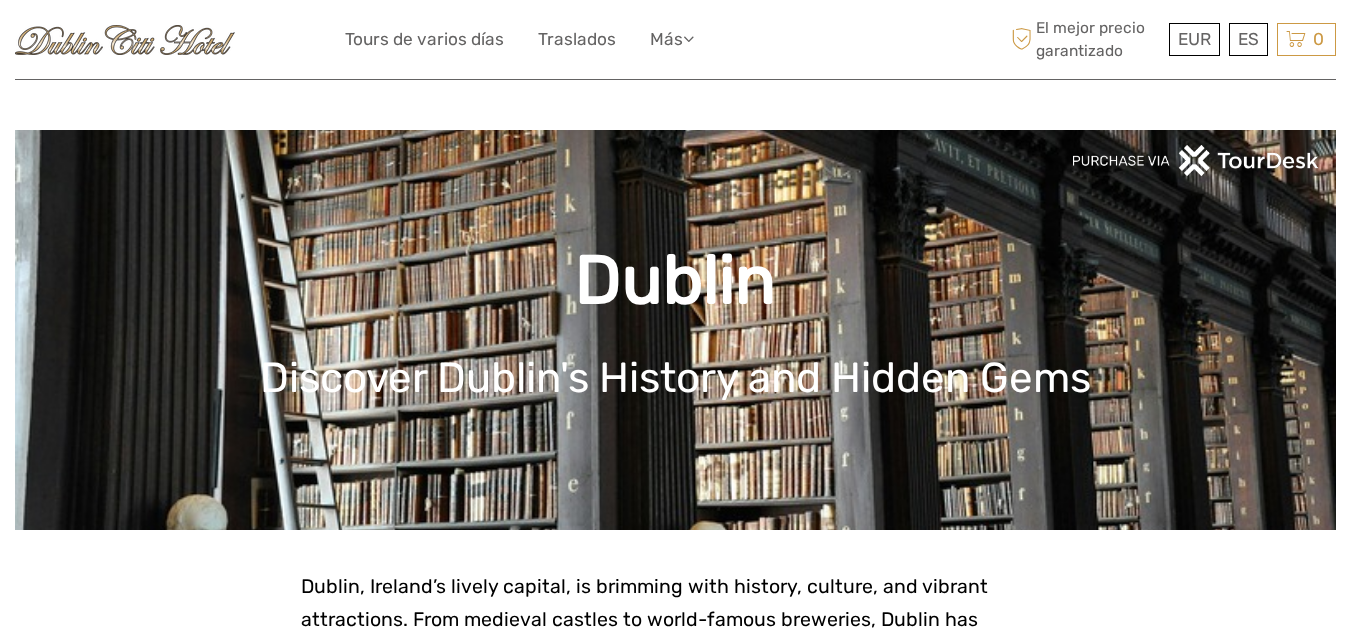 scroll, scrollTop: 0, scrollLeft: 0, axis: both 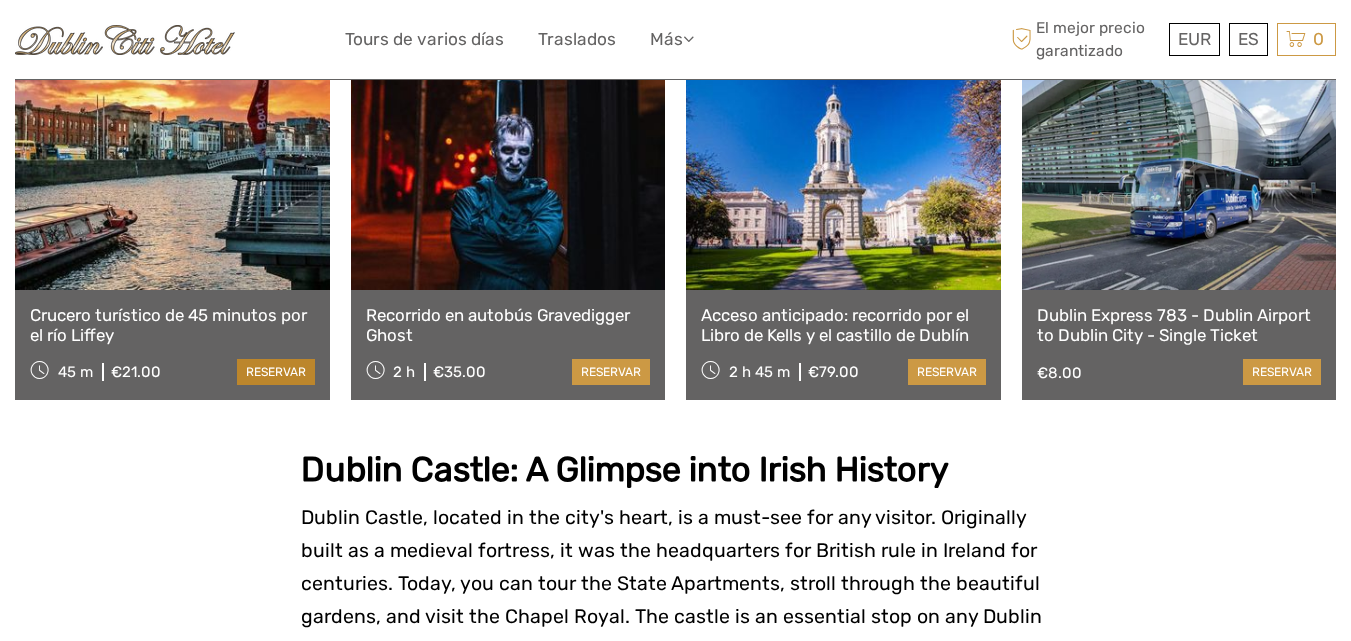 click on "reservar" at bounding box center [276, 372] 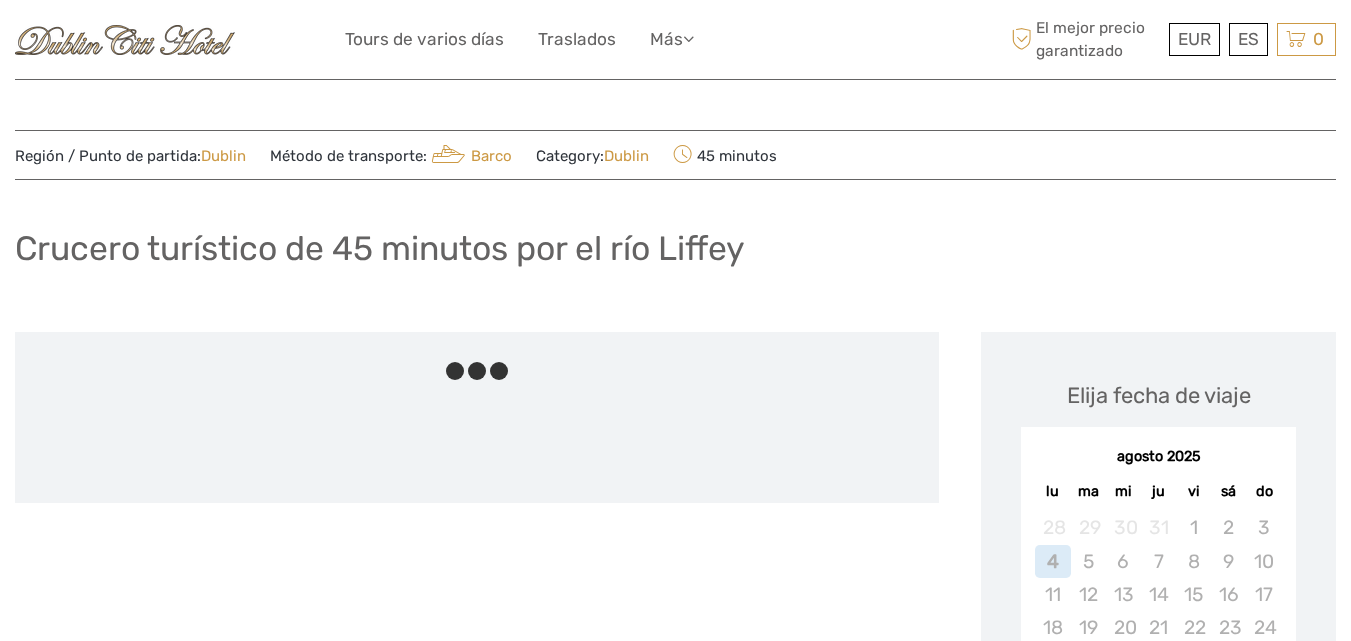 scroll, scrollTop: 0, scrollLeft: 0, axis: both 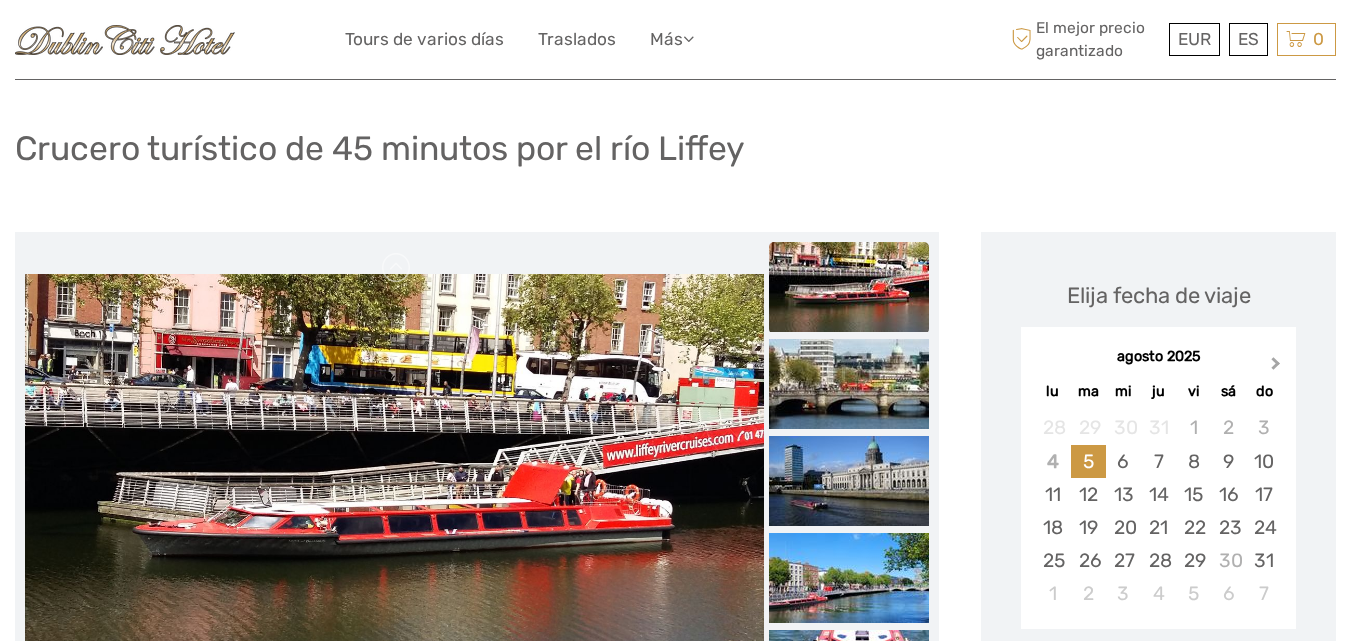 click on "Next Month" at bounding box center [1278, 368] 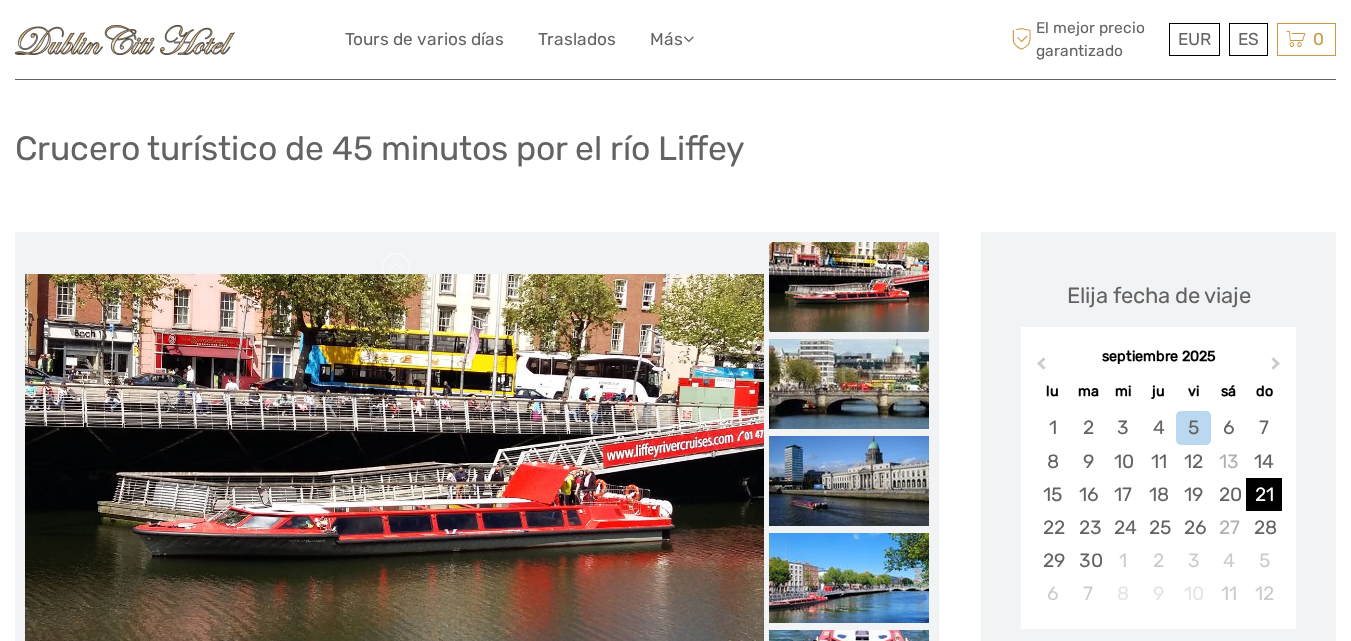 click on "21" at bounding box center (1263, 494) 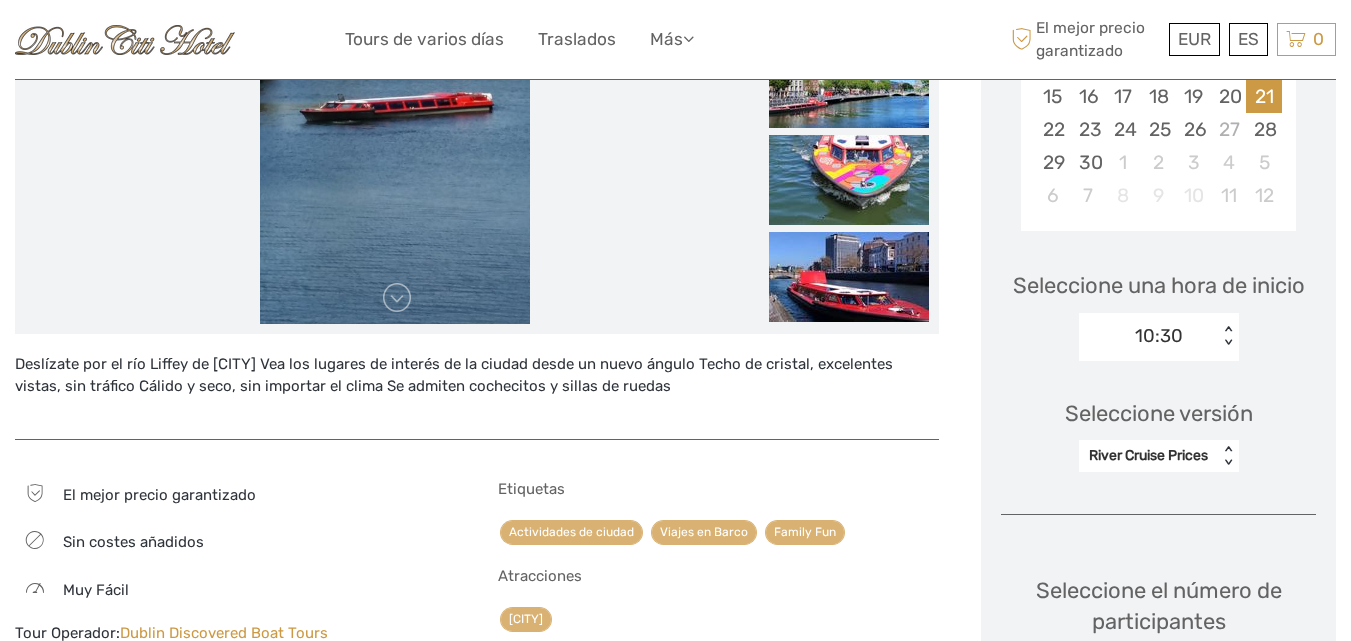 scroll, scrollTop: 500, scrollLeft: 0, axis: vertical 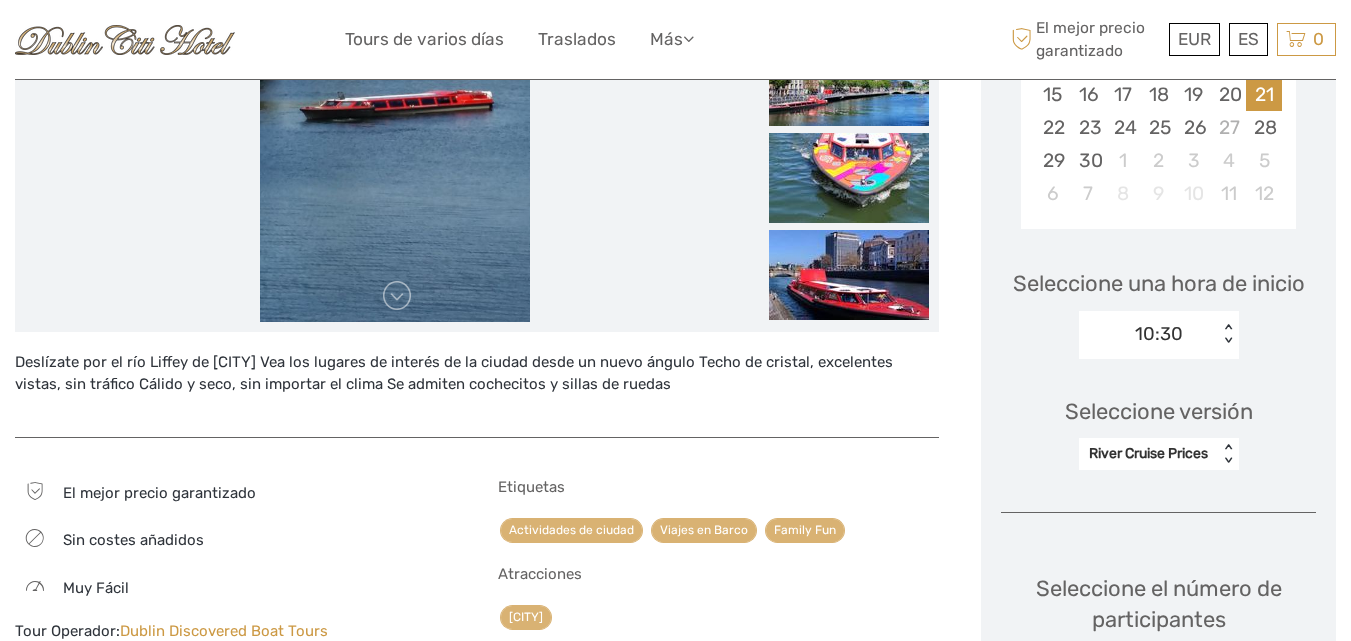 click on "< >" at bounding box center (1227, 334) 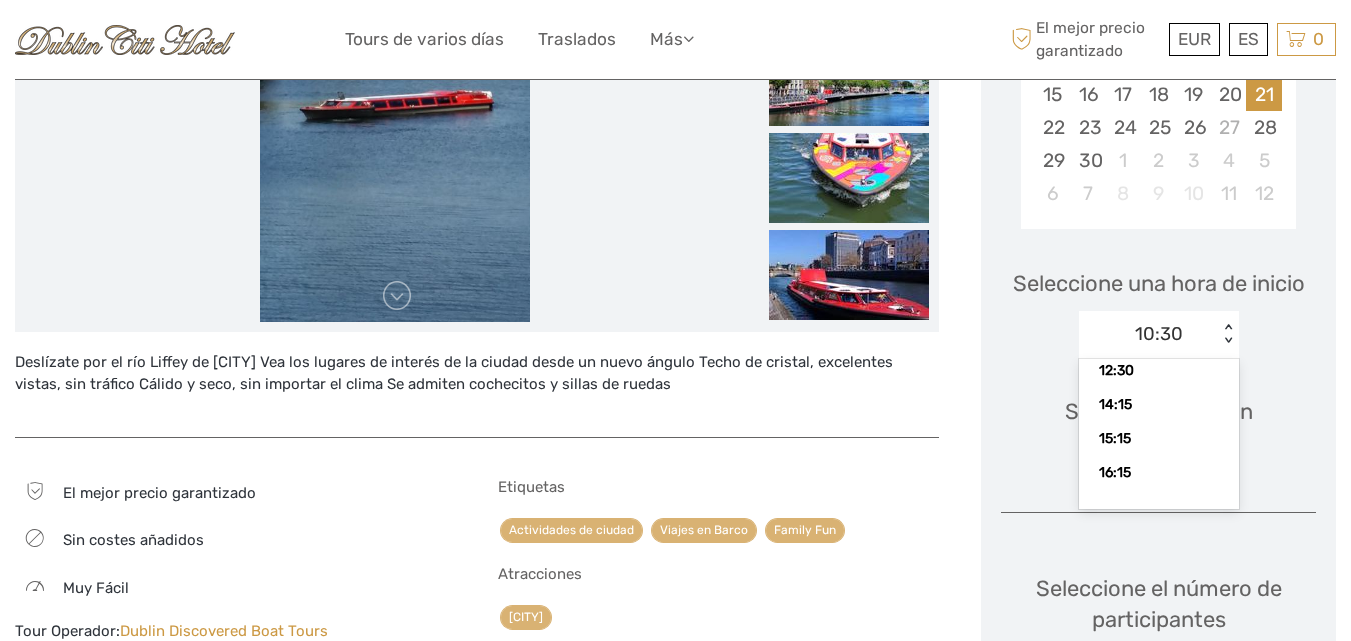 scroll, scrollTop: 0, scrollLeft: 0, axis: both 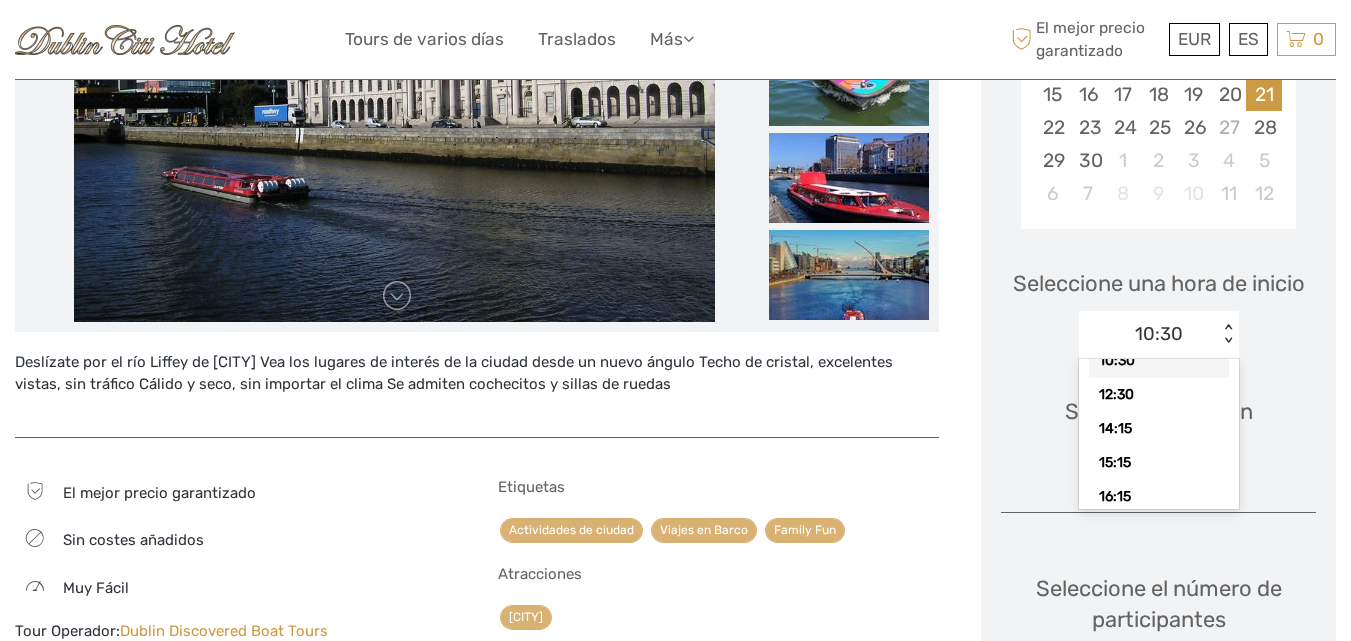 click on "Seleccione una hora de inicio option 10:30 selected, 1 of 5. 5 results available. Use Up and Down to choose options, press Enter to select the currently focused option, press Escape to exit the menu, press Tab to select the option and exit the menu. 10:30 < > 10:30 12:30 14:15 15:15 16:15" at bounding box center [1158, 305] 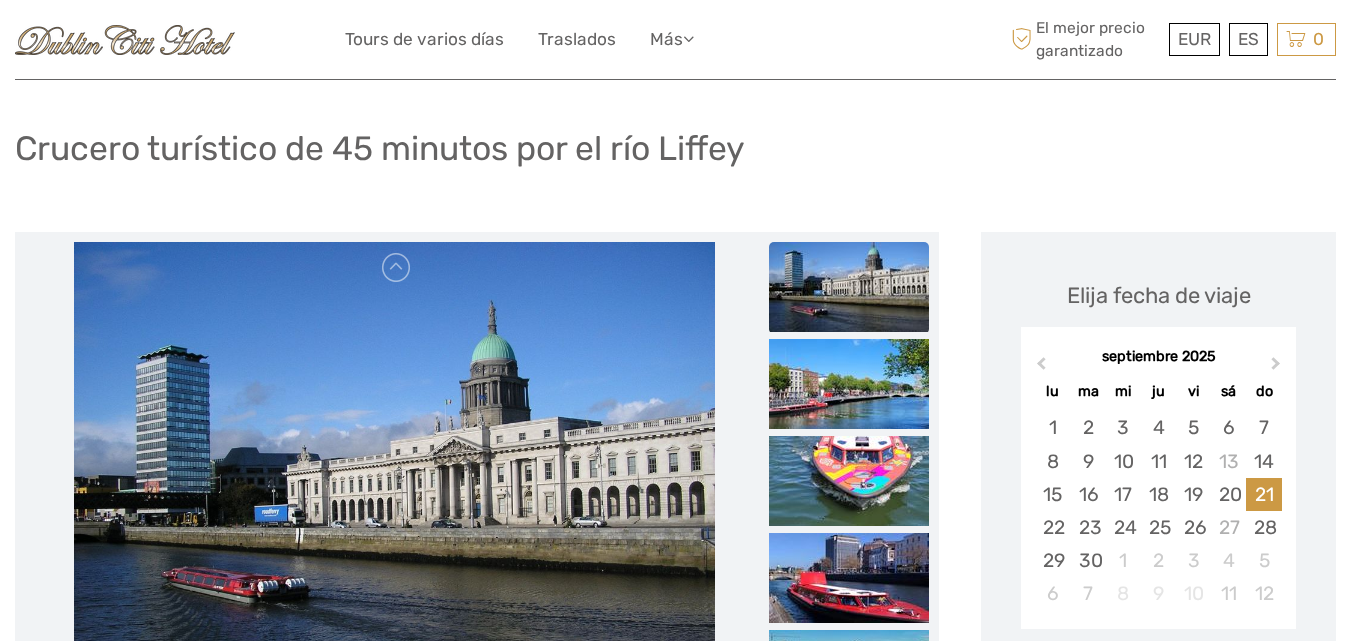 scroll, scrollTop: 0, scrollLeft: 0, axis: both 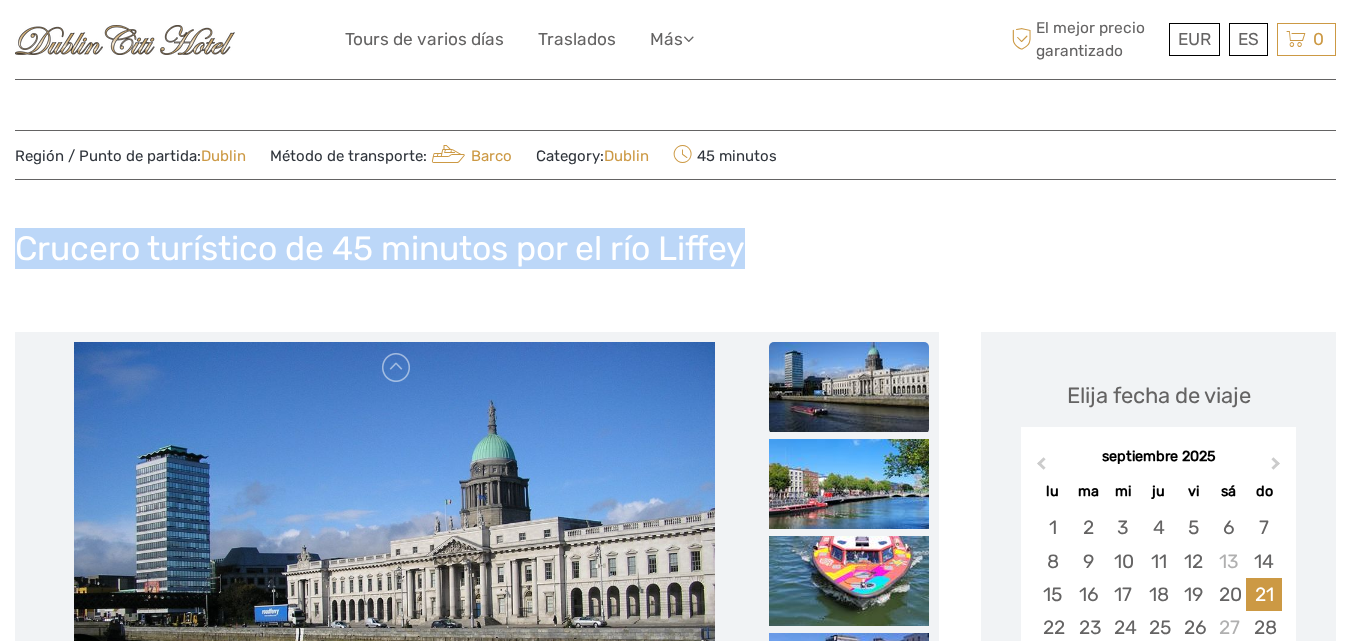drag, startPoint x: 17, startPoint y: 232, endPoint x: 593, endPoint y: 252, distance: 576.3471 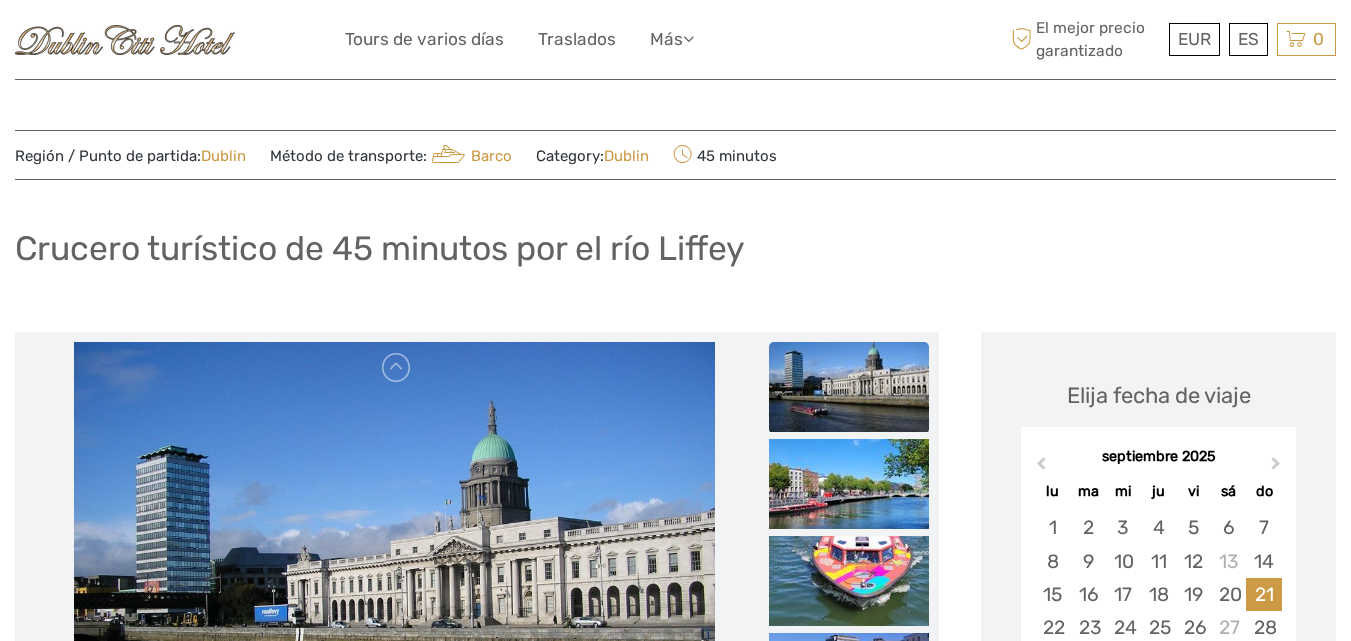drag, startPoint x: 794, startPoint y: 301, endPoint x: 819, endPoint y: 242, distance: 64.07808 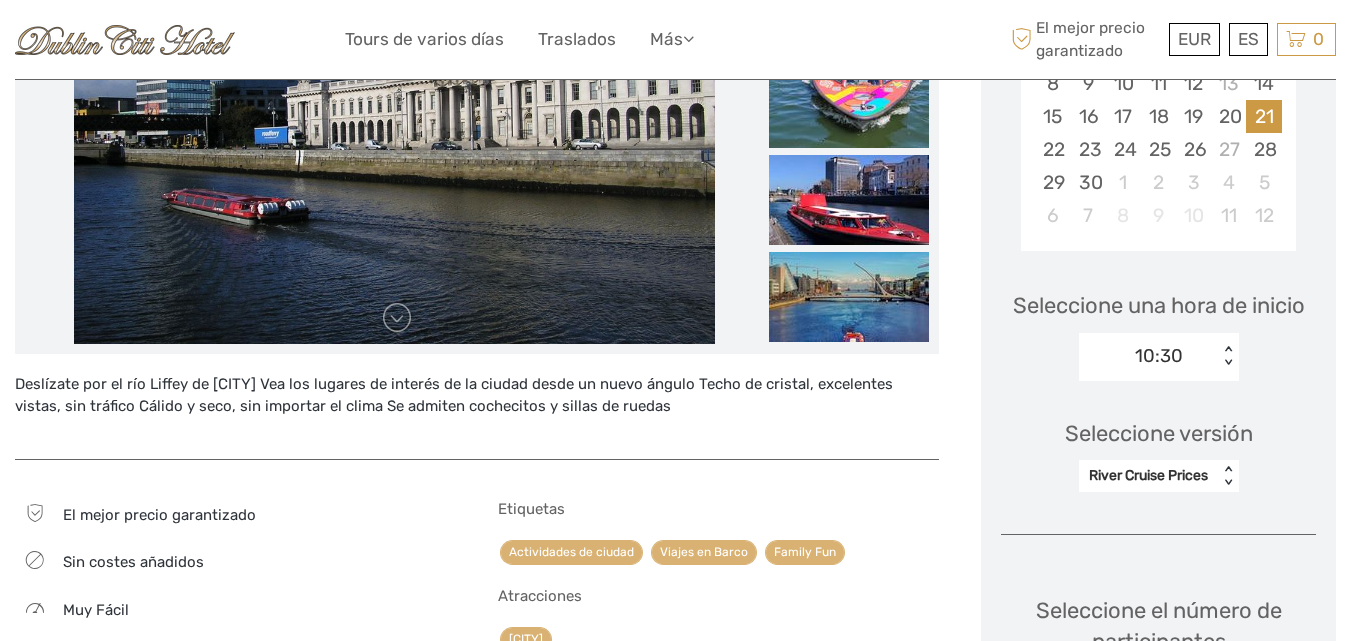 scroll, scrollTop: 600, scrollLeft: 0, axis: vertical 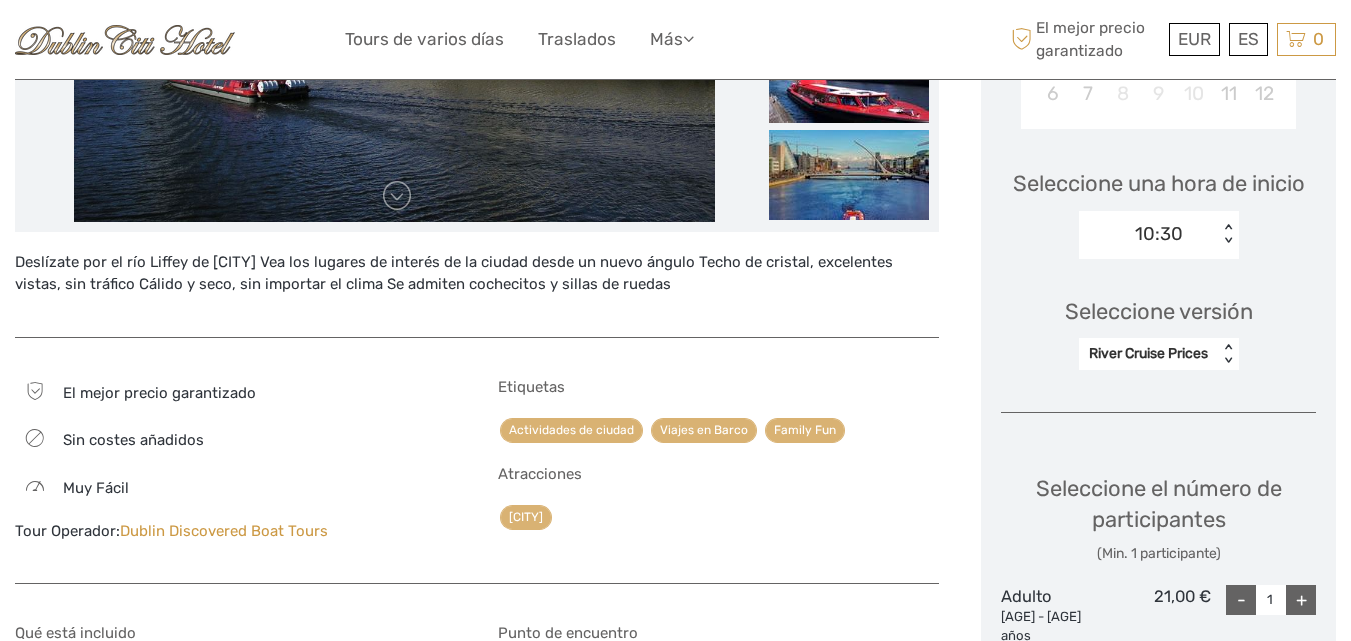 drag, startPoint x: 27, startPoint y: 258, endPoint x: 515, endPoint y: 281, distance: 488.54172 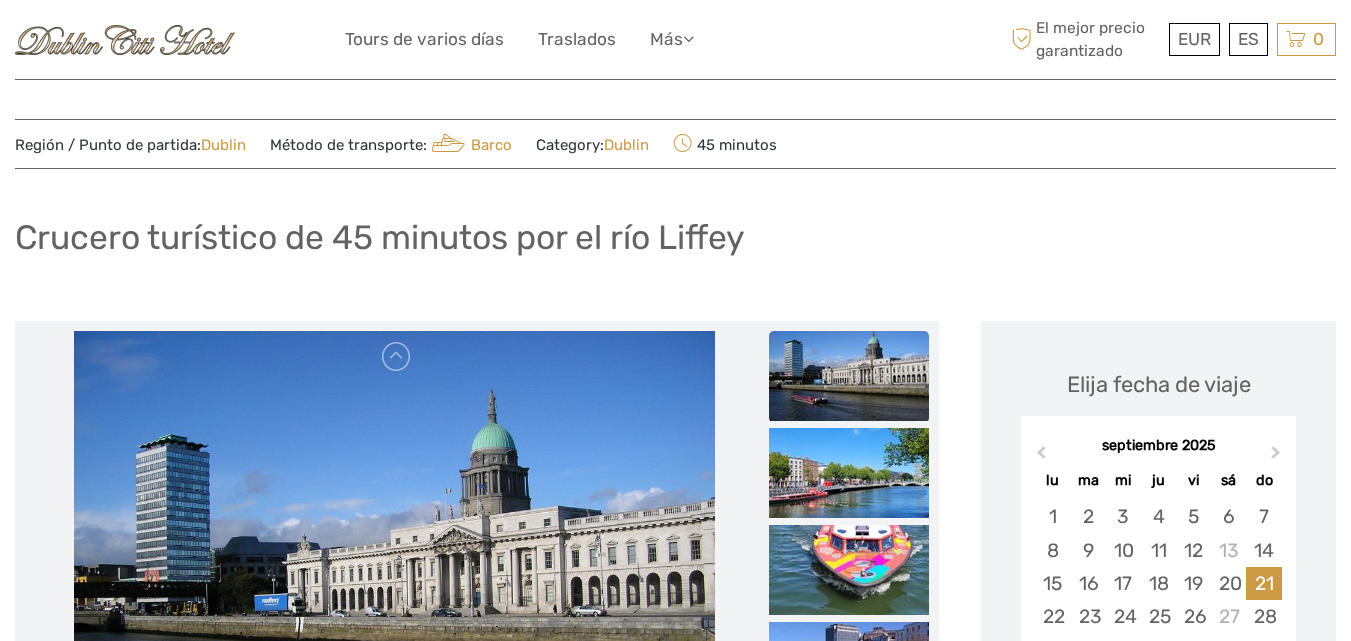 scroll, scrollTop: 0, scrollLeft: 0, axis: both 